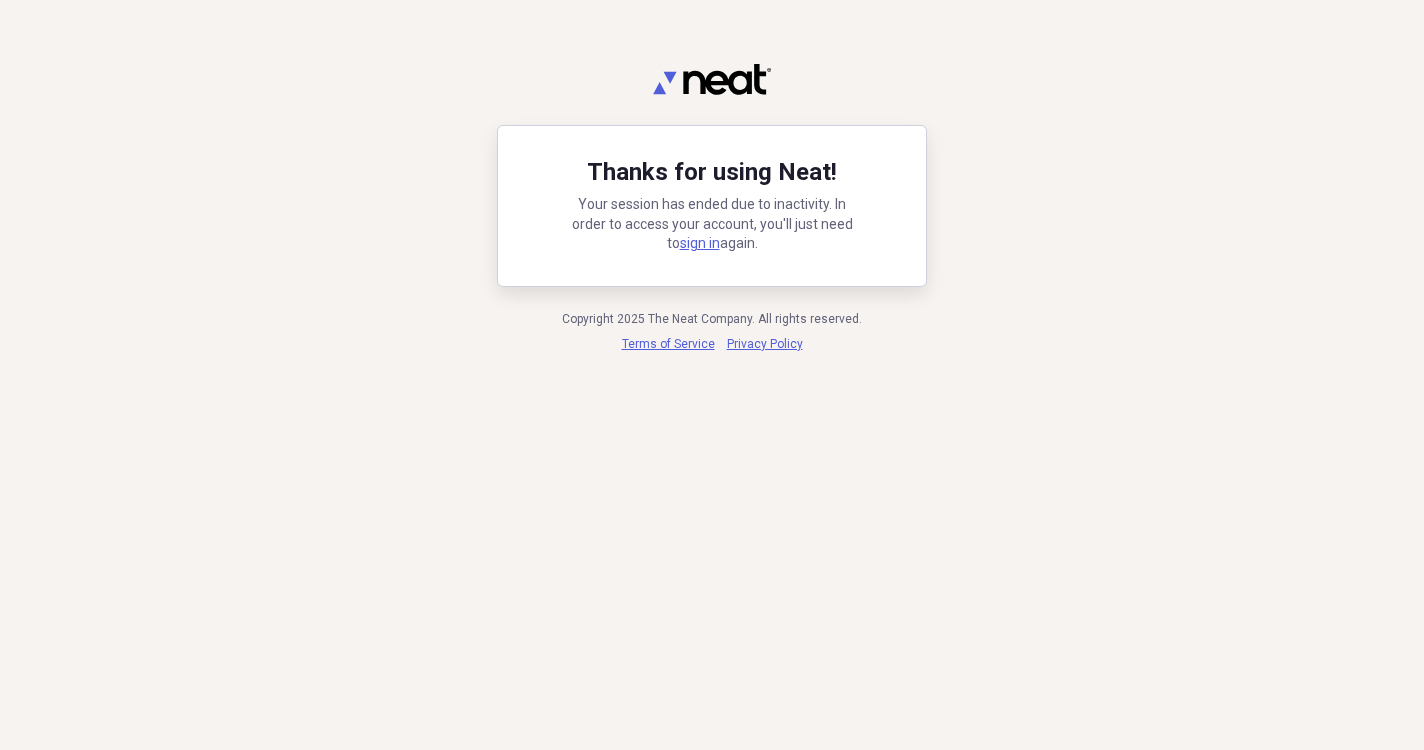 scroll, scrollTop: 0, scrollLeft: 0, axis: both 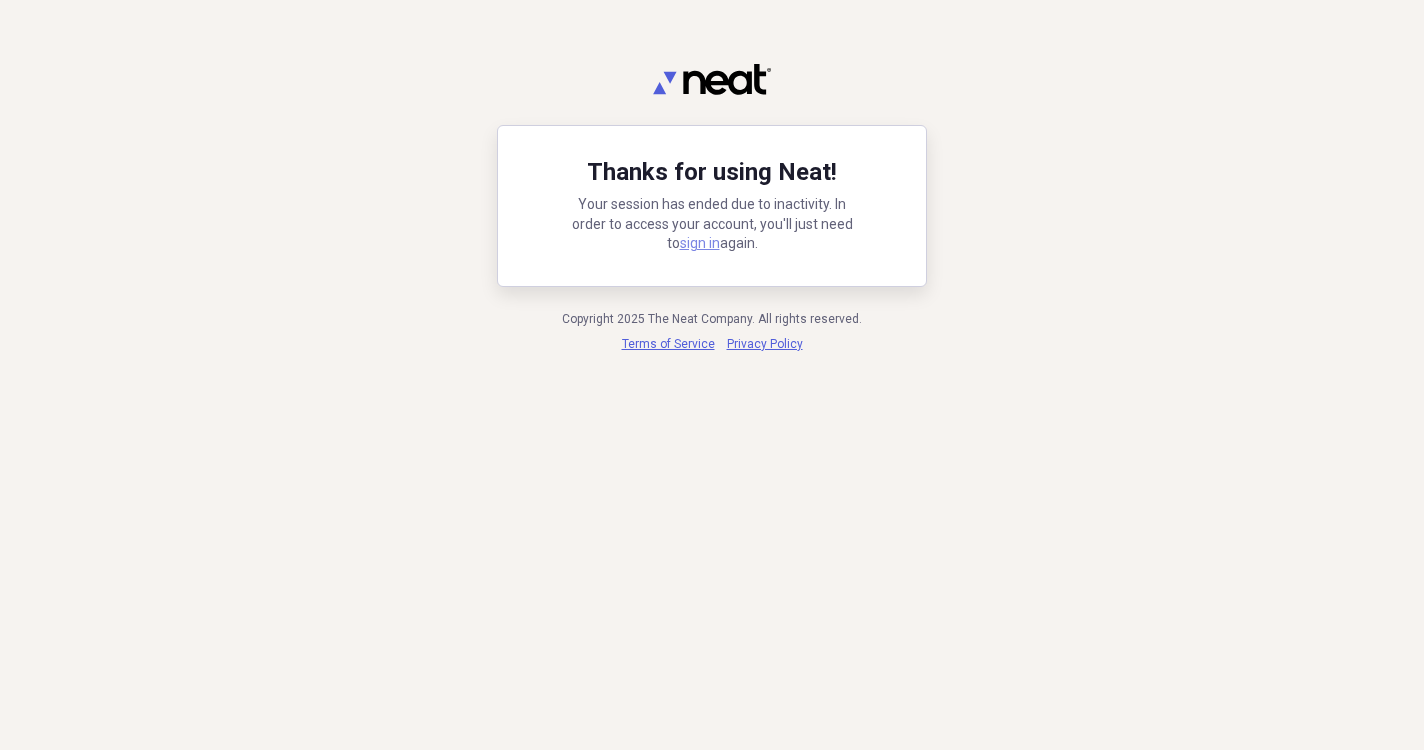 click on "sign in" at bounding box center [700, 243] 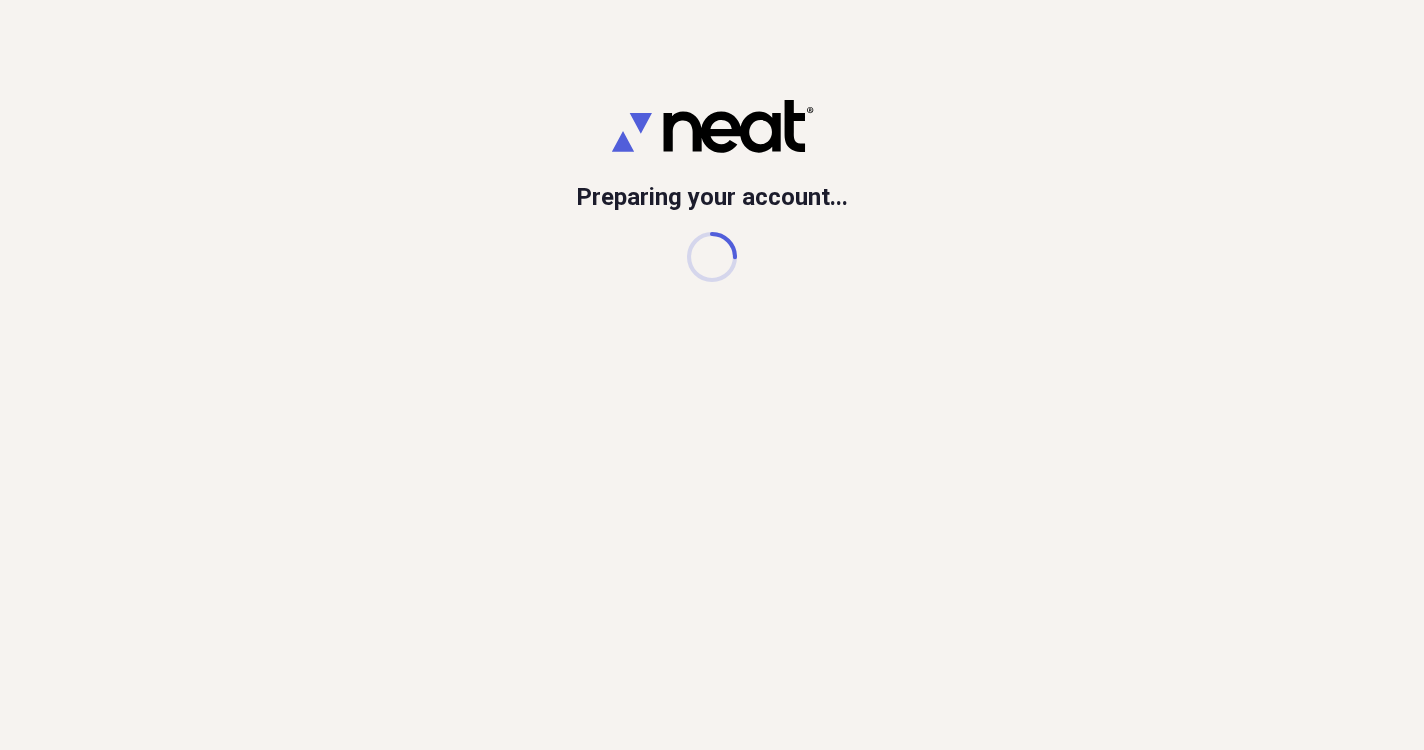 scroll, scrollTop: 0, scrollLeft: 0, axis: both 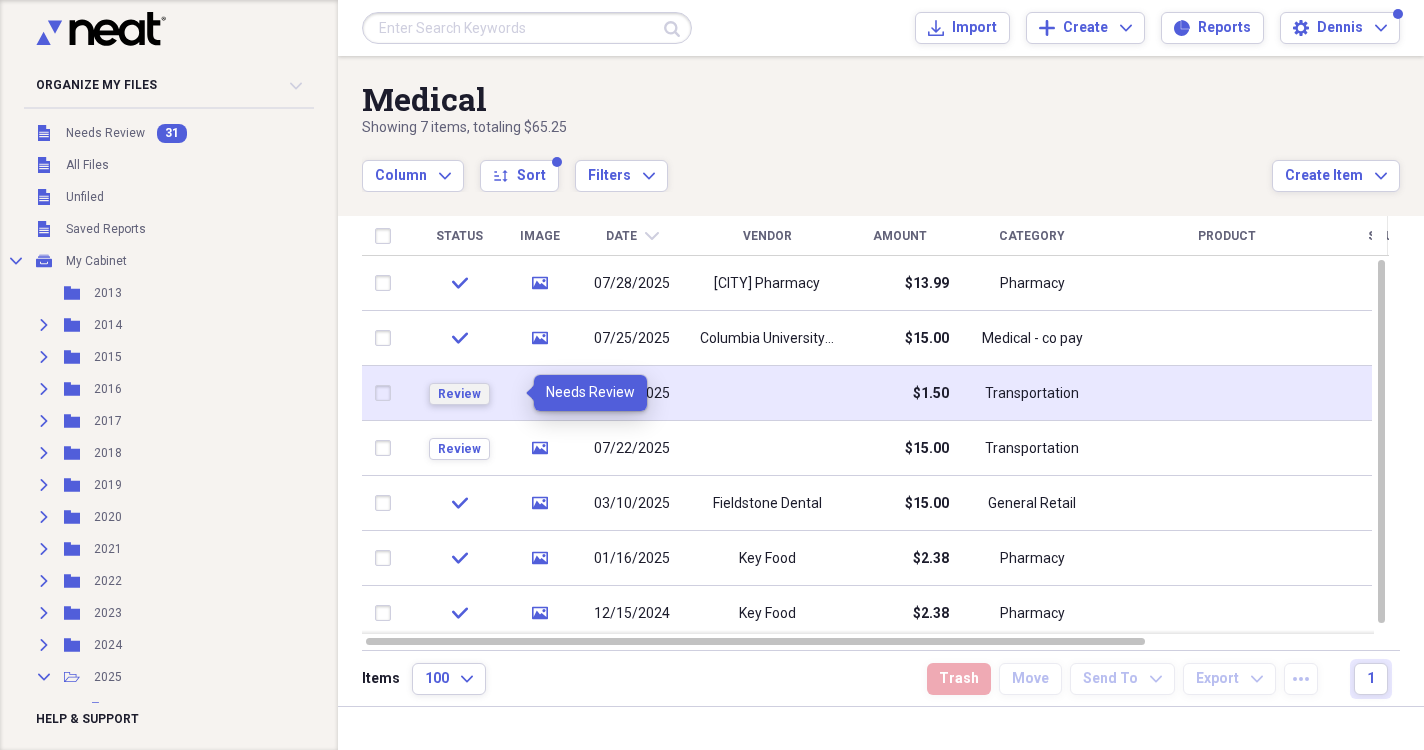 click on "Review" at bounding box center (459, 394) 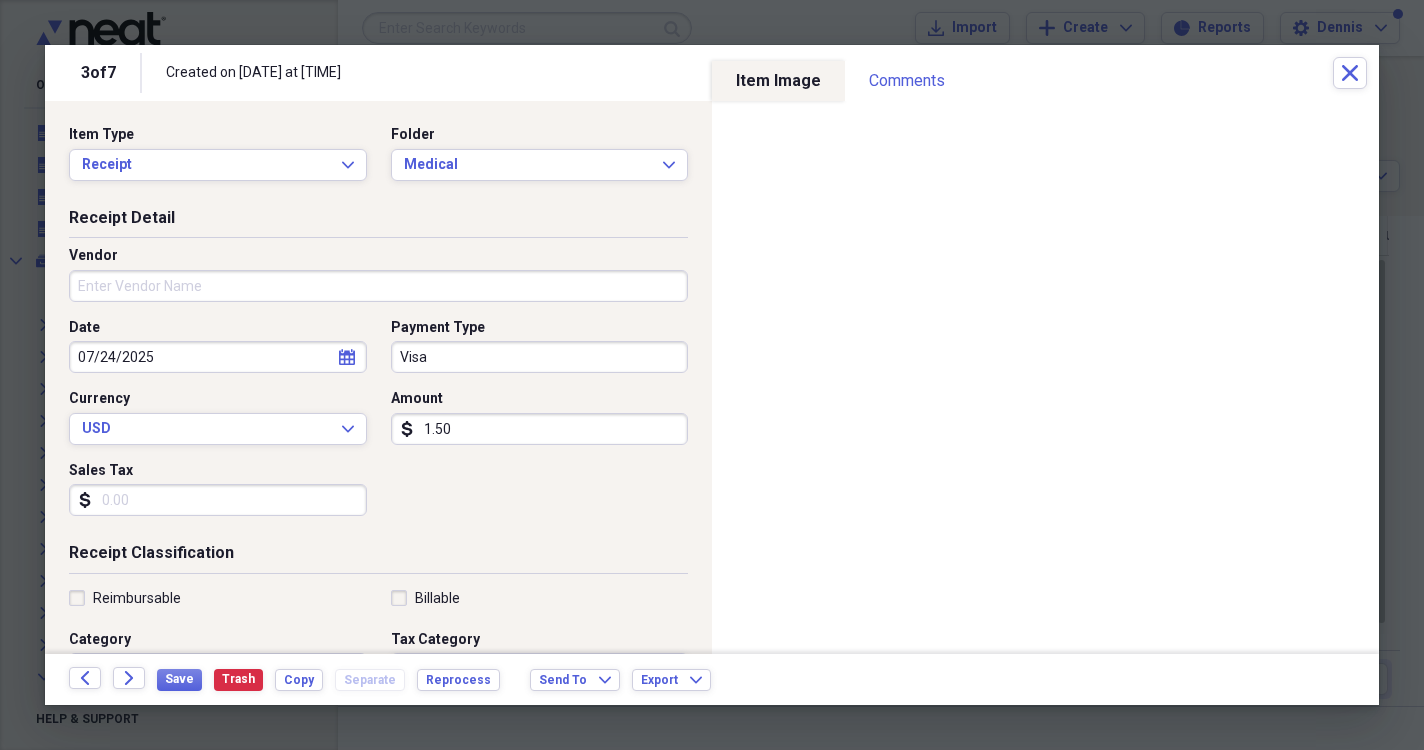 click on "Vendor" at bounding box center (378, 286) 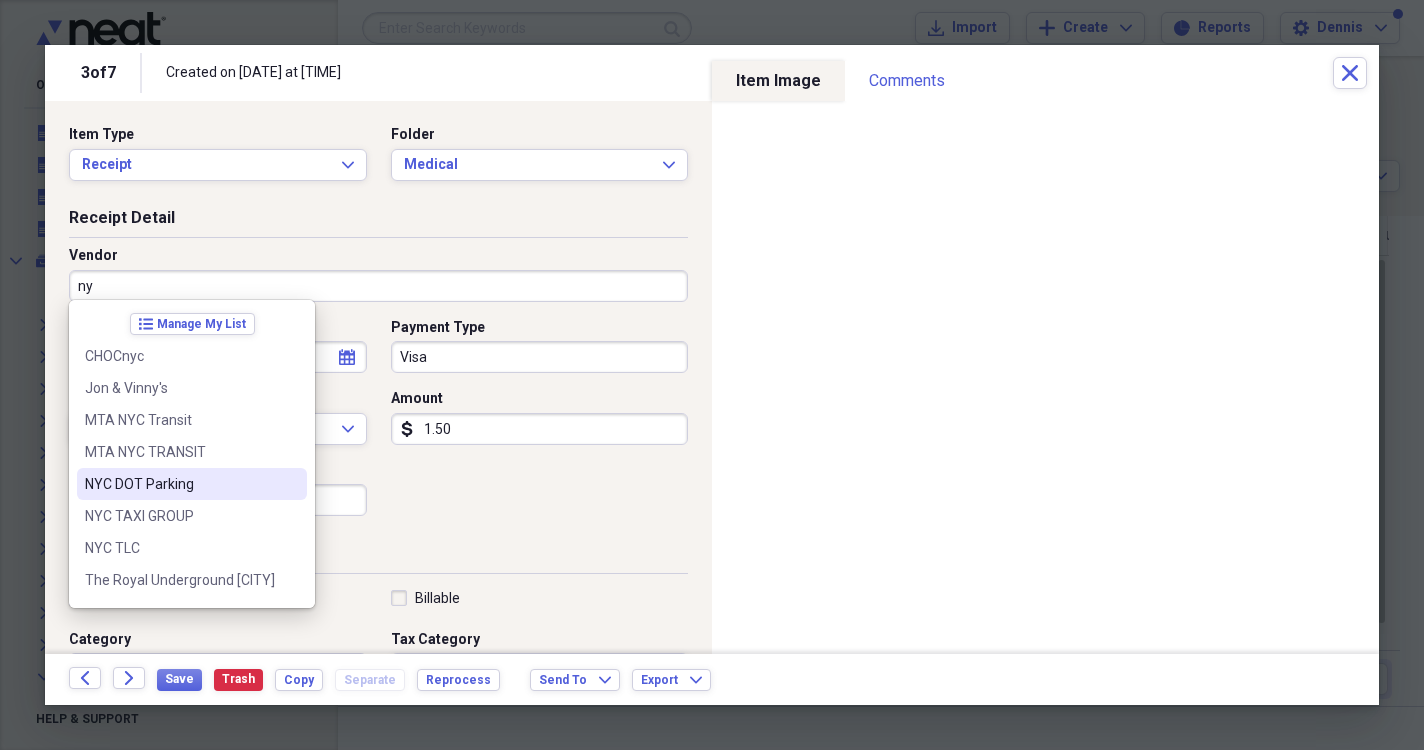 click on "NYC DOT Parking" at bounding box center (180, 484) 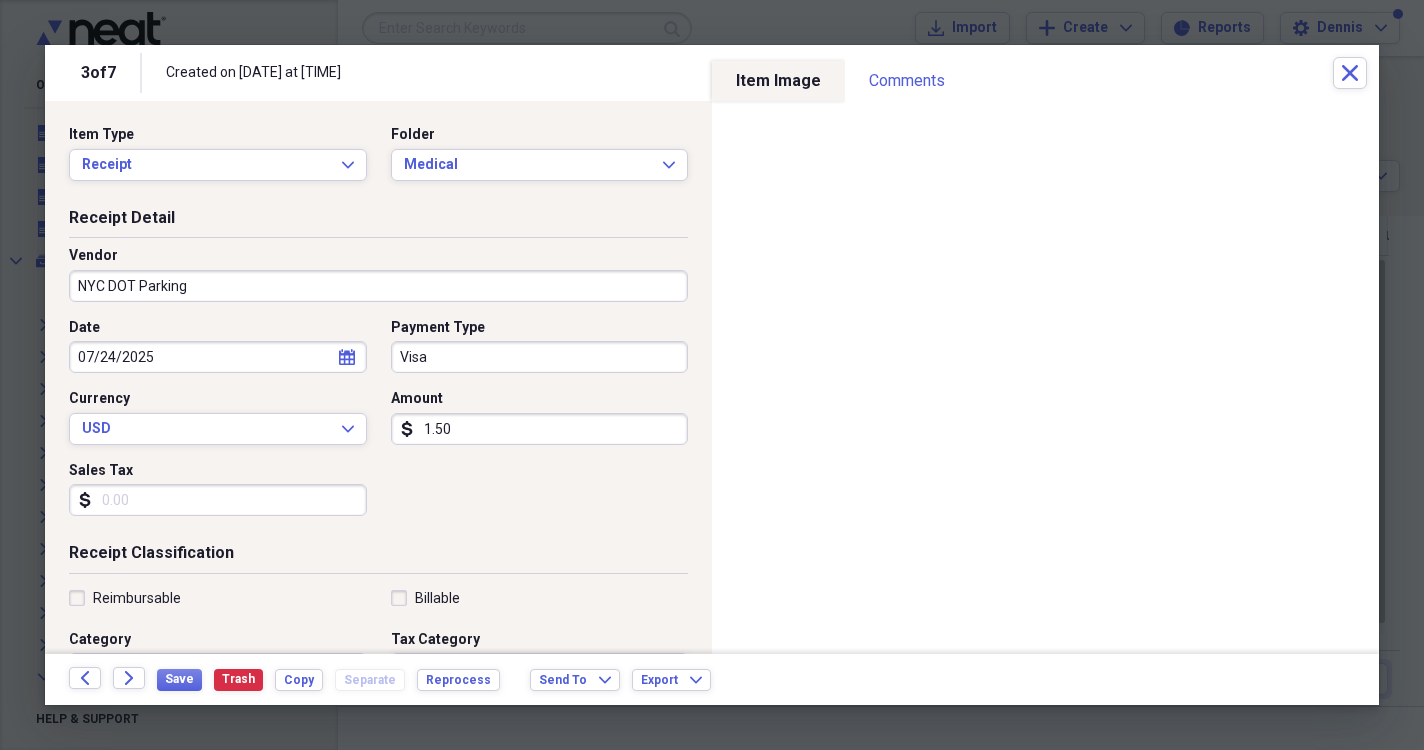 scroll, scrollTop: 0, scrollLeft: 0, axis: both 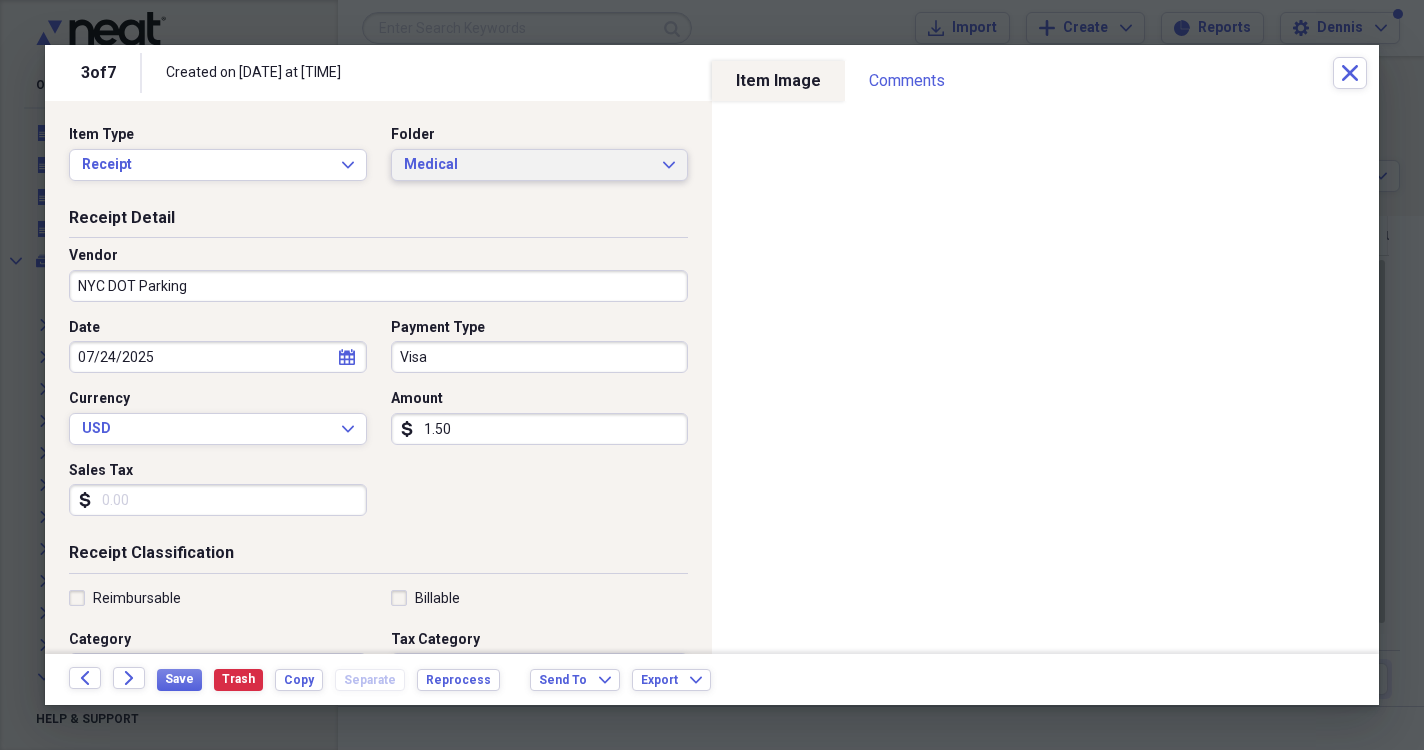 click on "Medical" at bounding box center [528, 165] 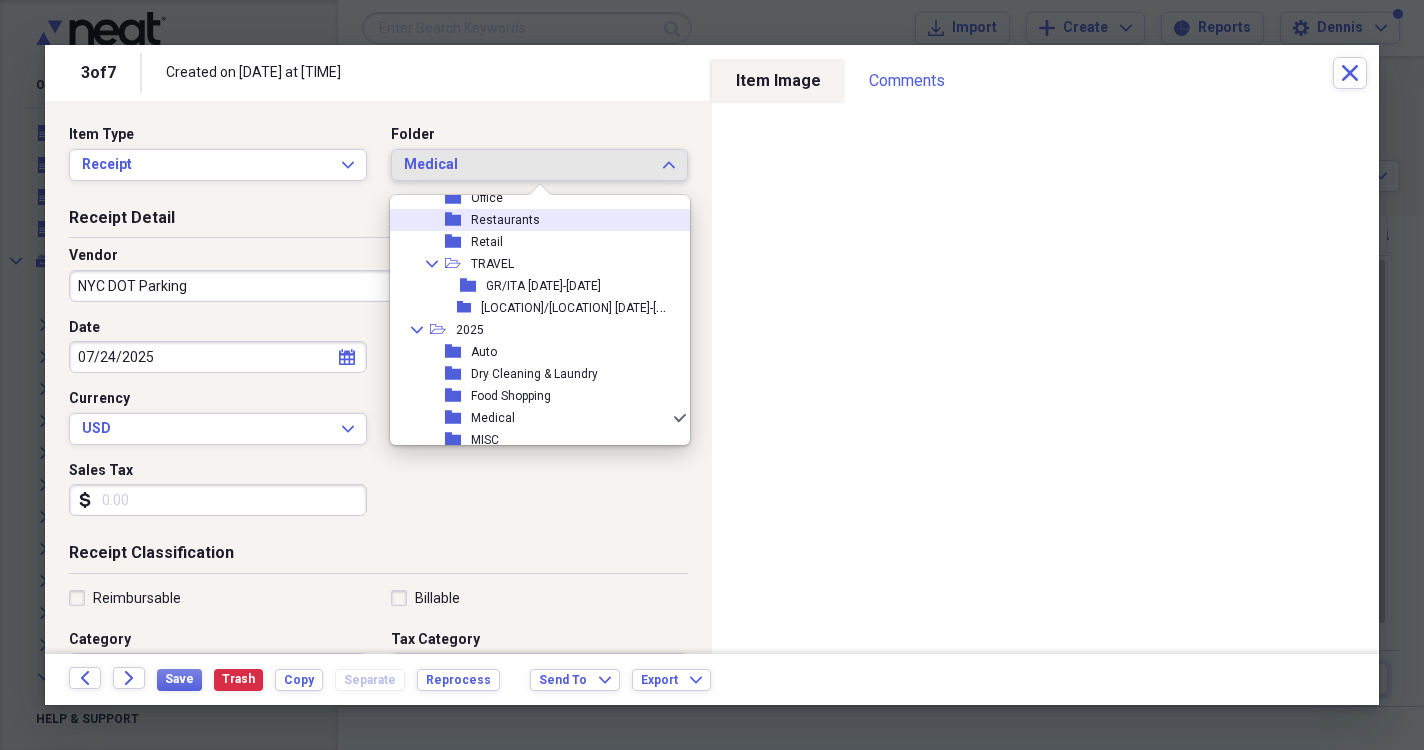 scroll, scrollTop: 471, scrollLeft: 0, axis: vertical 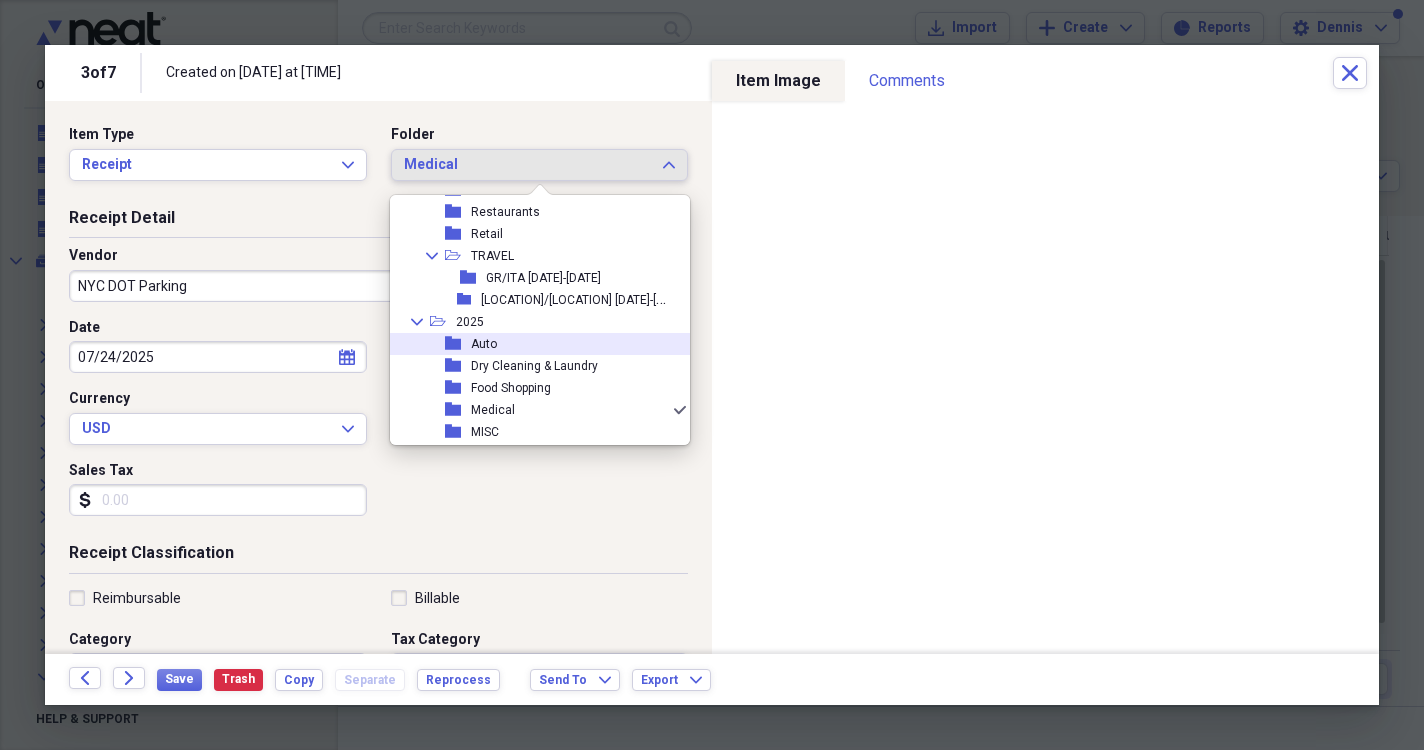 click on "Auto" at bounding box center [484, 344] 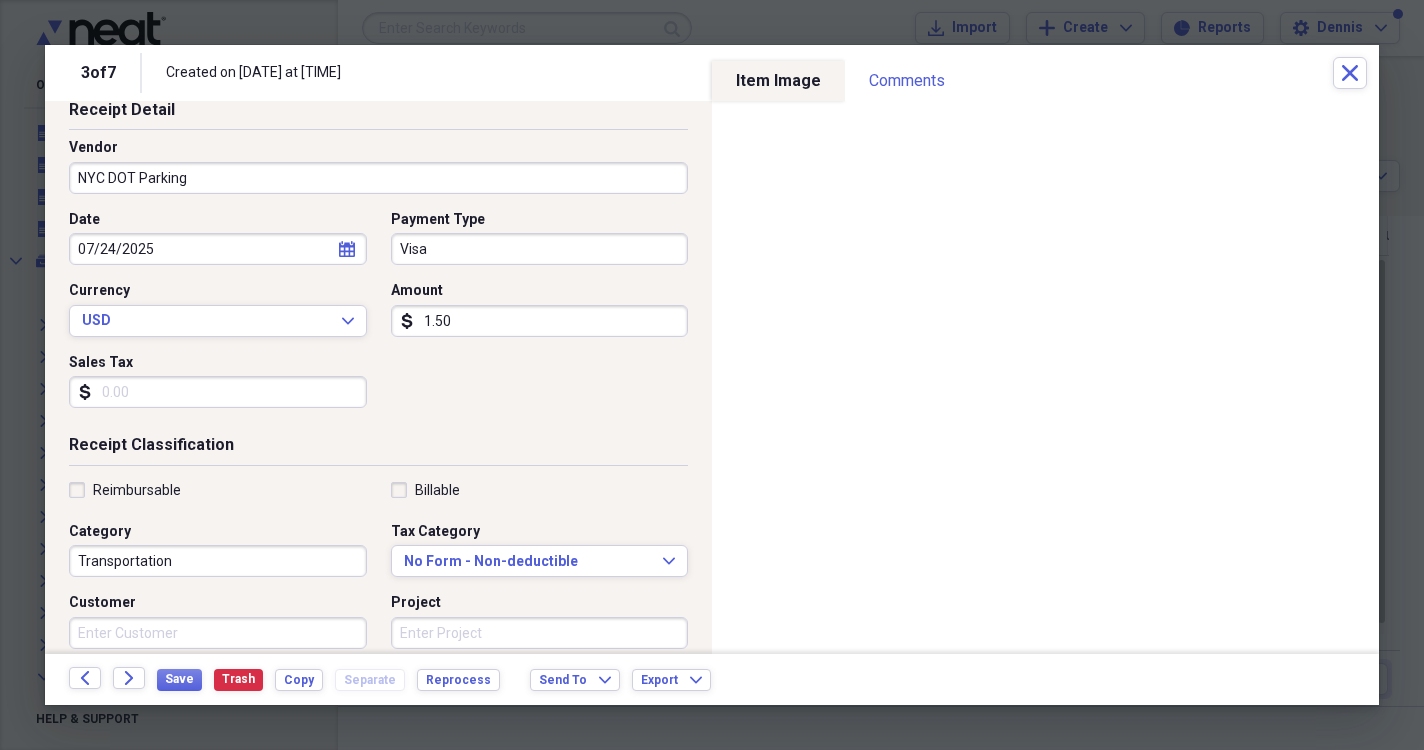 scroll, scrollTop: 117, scrollLeft: 0, axis: vertical 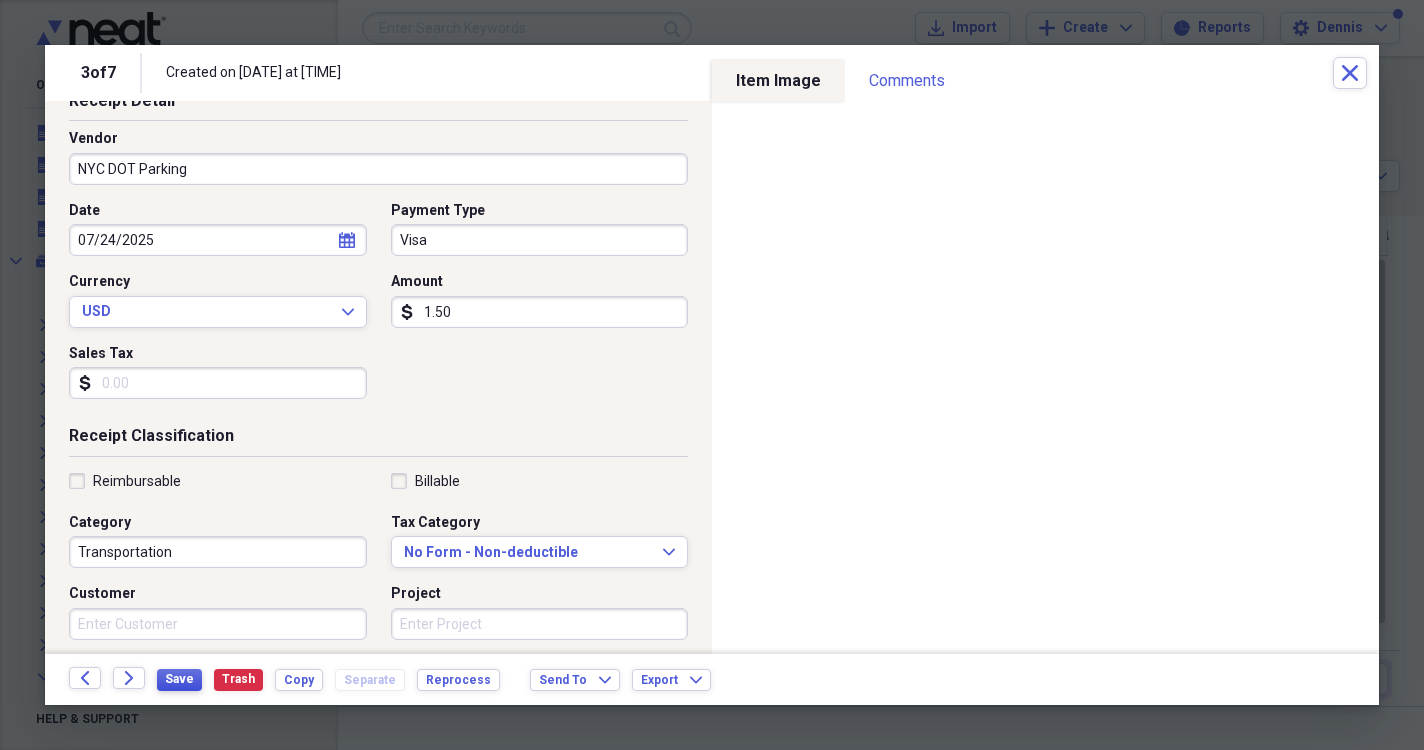 click on "Save" at bounding box center [179, 679] 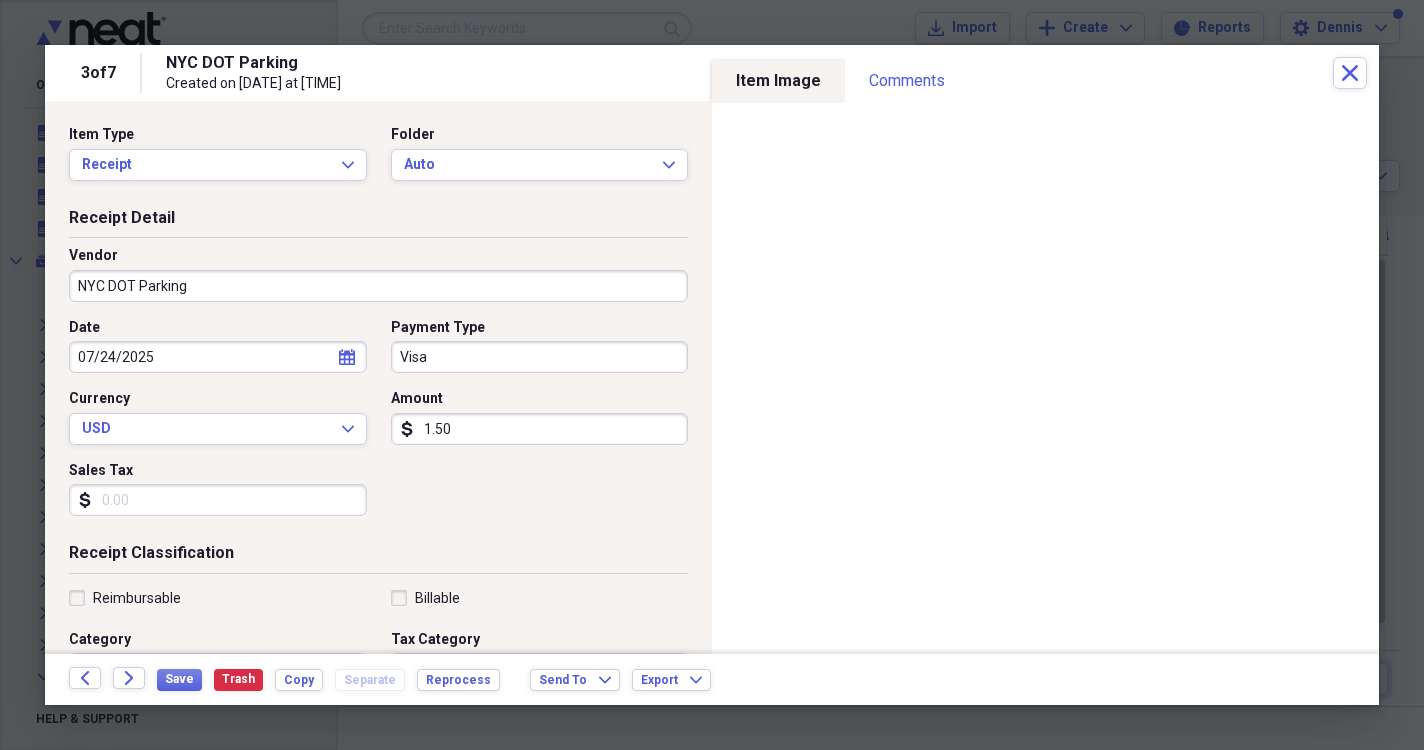 scroll, scrollTop: 0, scrollLeft: 0, axis: both 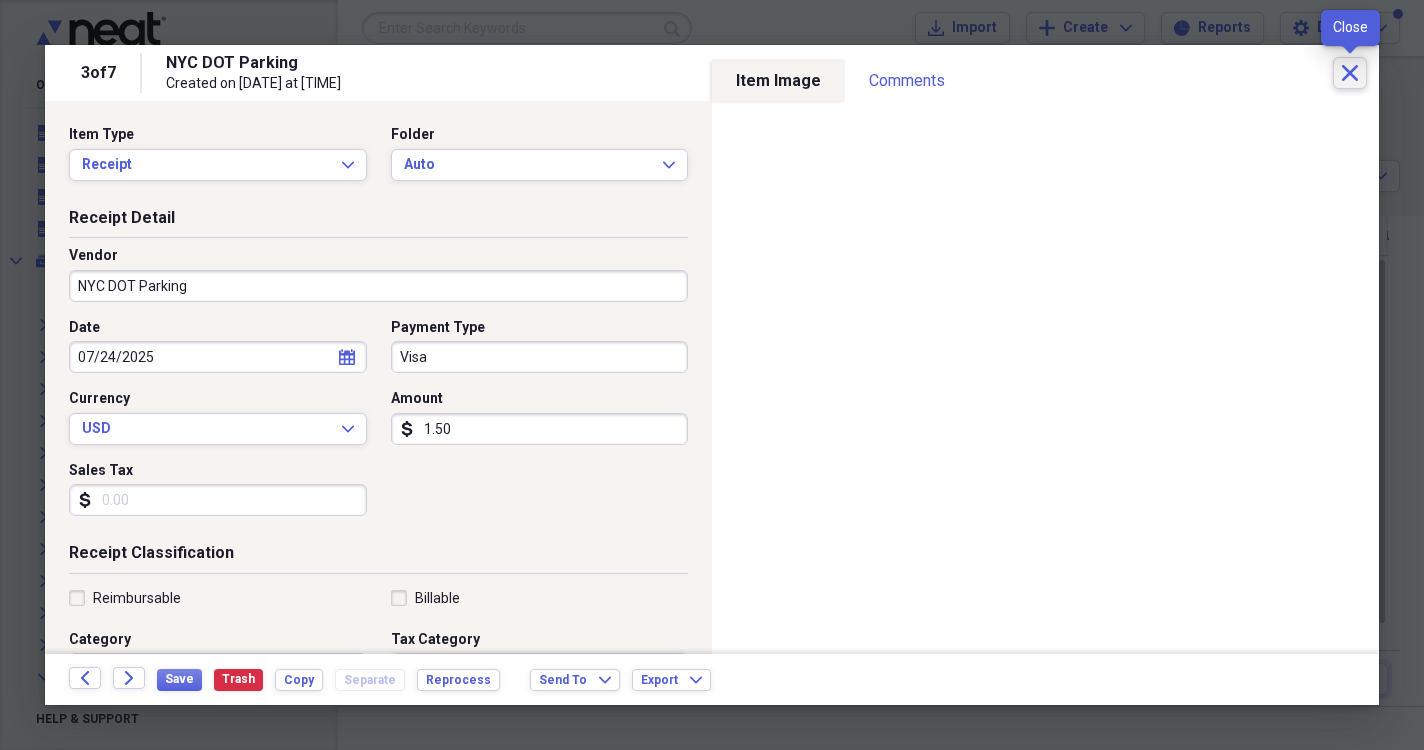 click on "Close" at bounding box center (1350, 73) 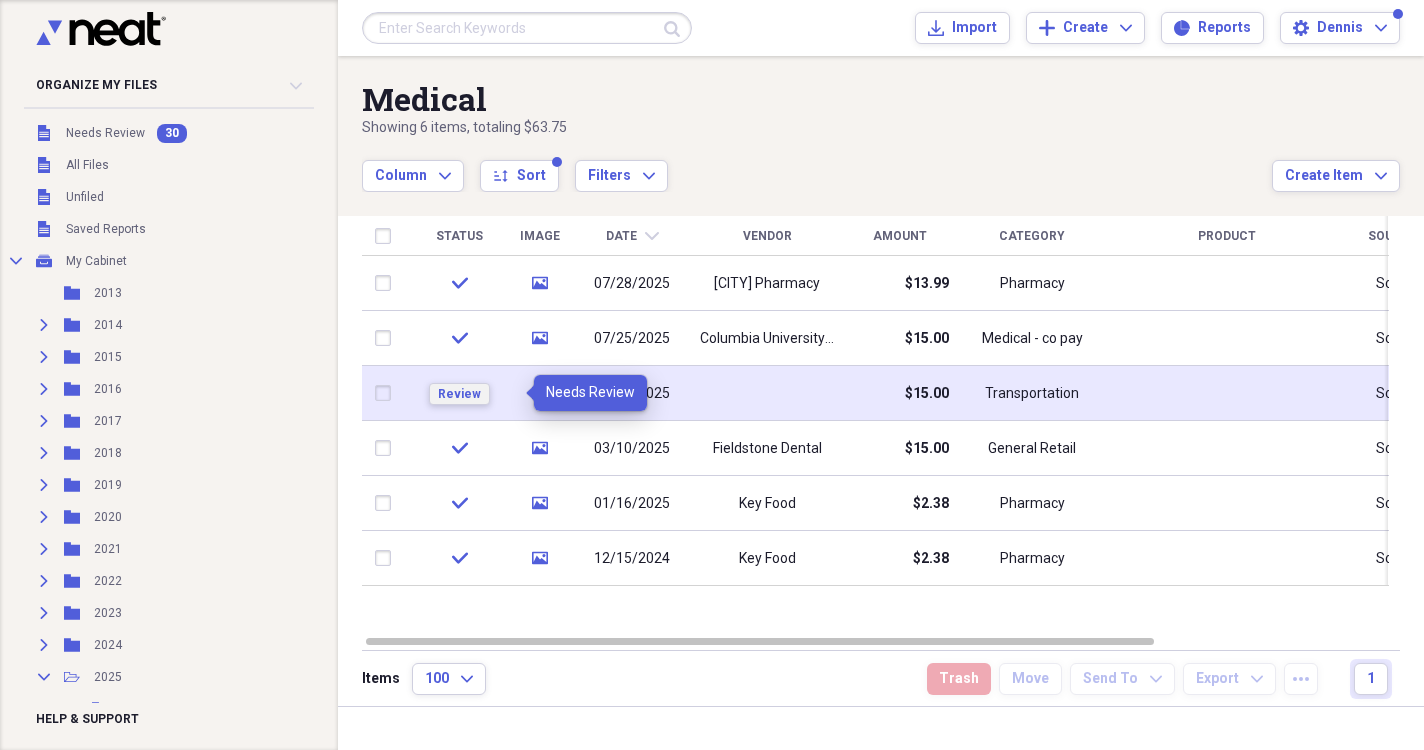 click on "Review" at bounding box center [459, 394] 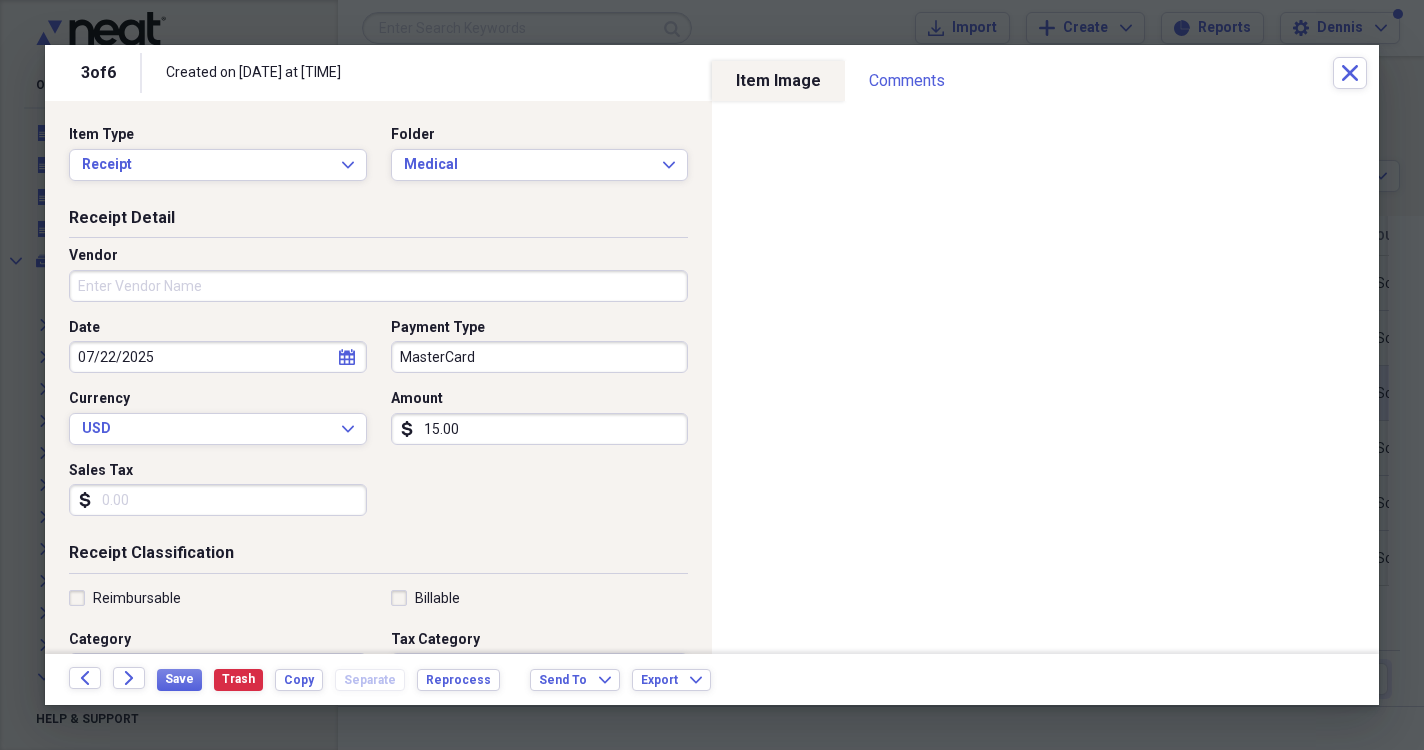 scroll, scrollTop: 0, scrollLeft: 0, axis: both 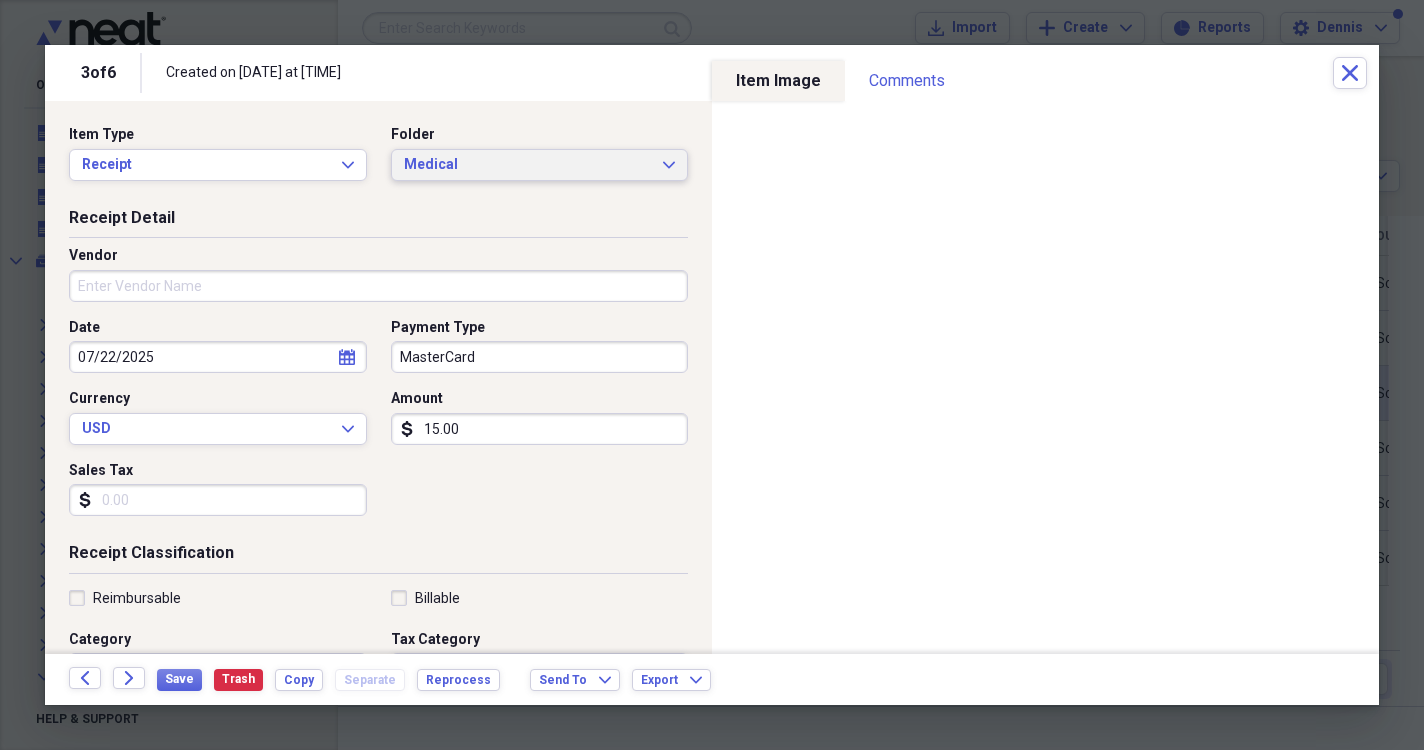 click on "Medical" at bounding box center (528, 165) 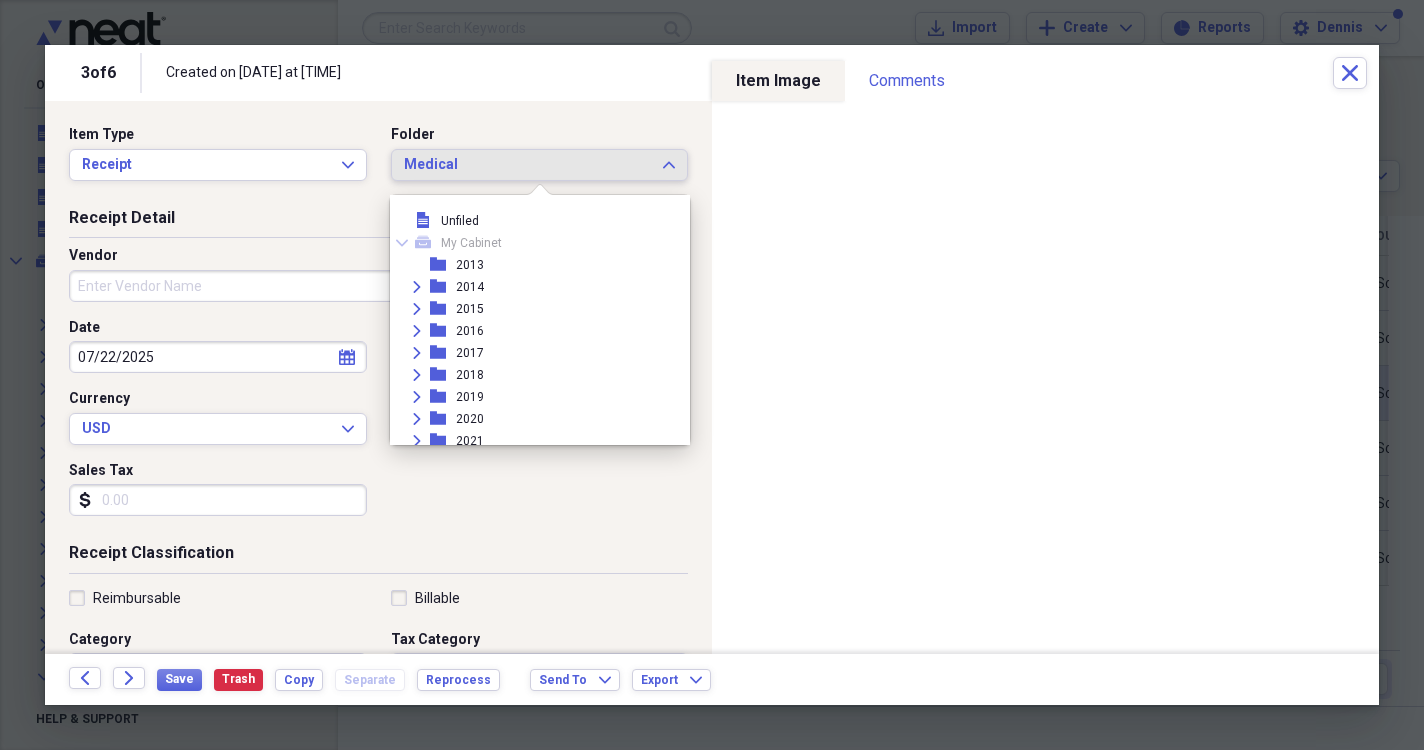 scroll, scrollTop: 561, scrollLeft: 0, axis: vertical 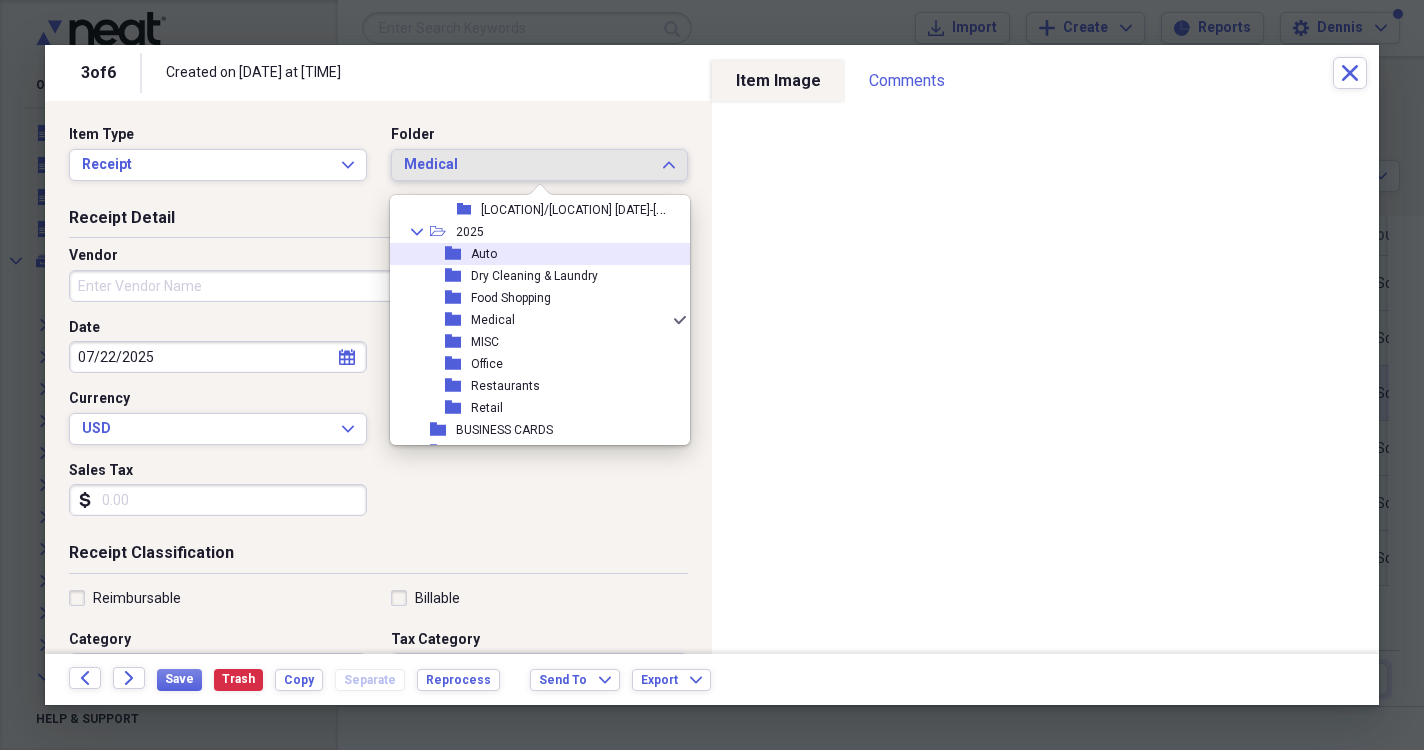 click on "folder" at bounding box center [458, 254] 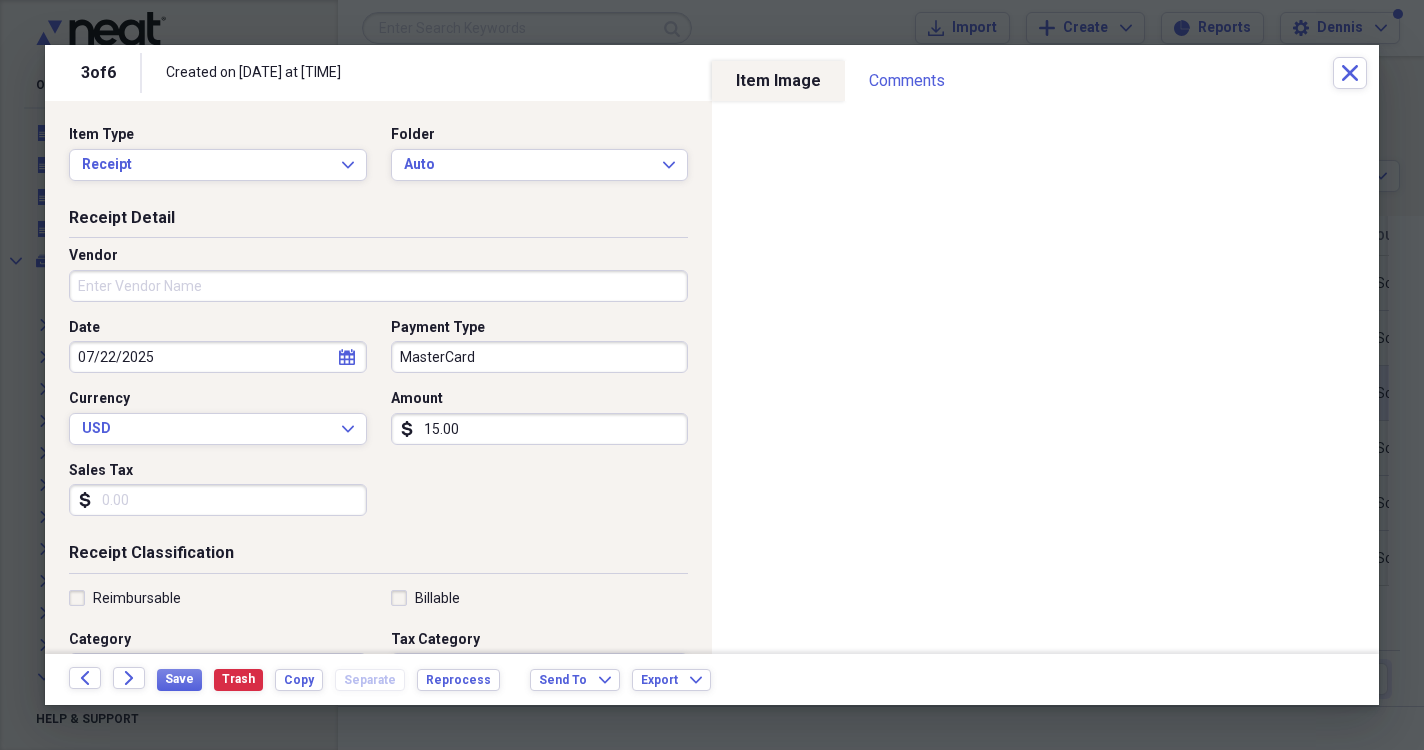 click on "Vendor" at bounding box center [378, 286] 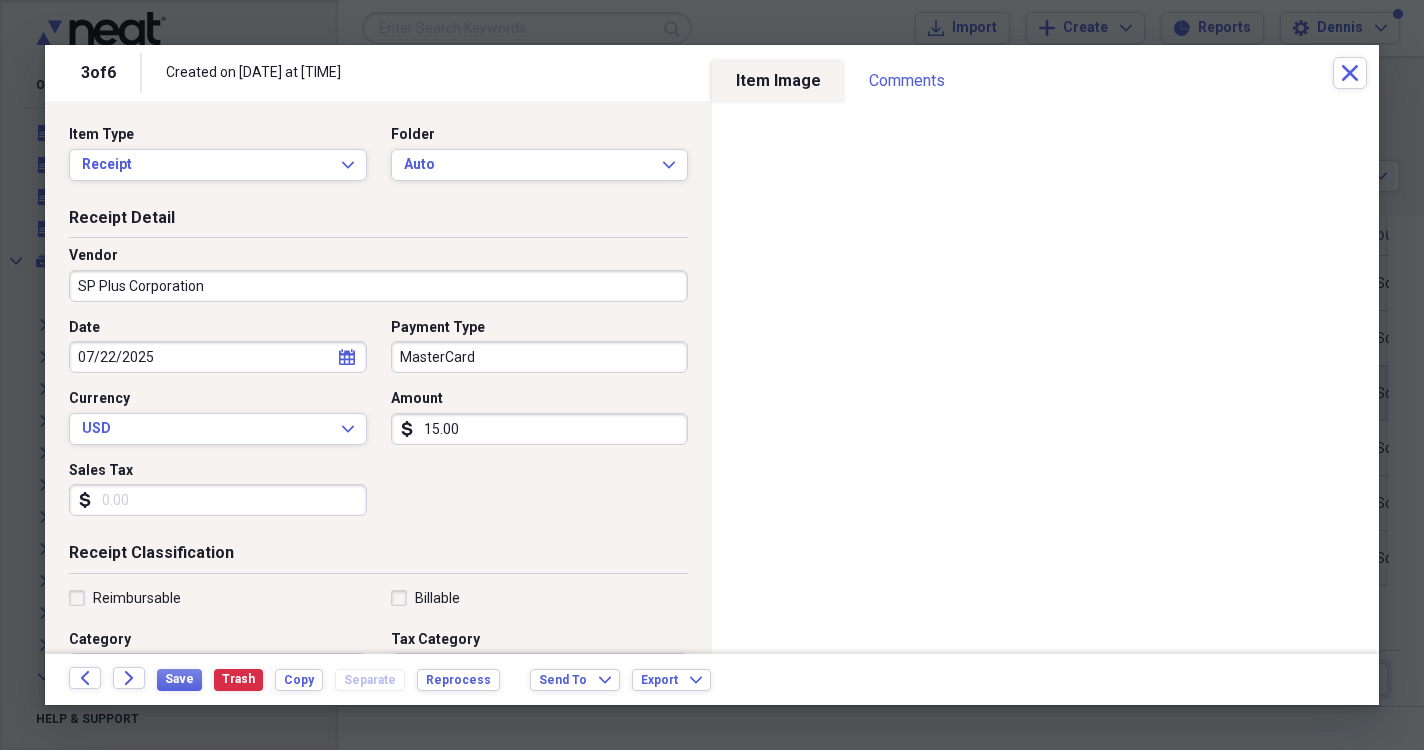 type on "SP Plus Corporation" 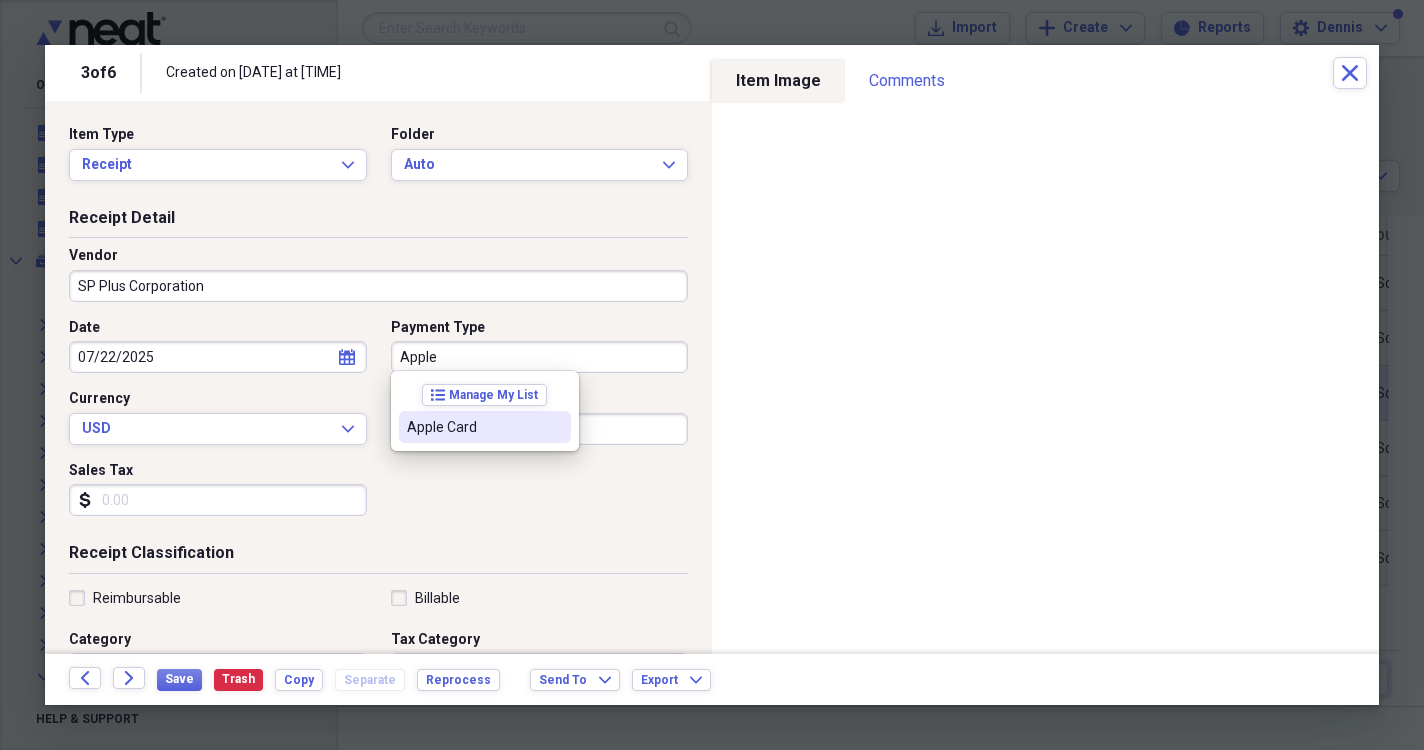 click on "Apple Card" at bounding box center (473, 427) 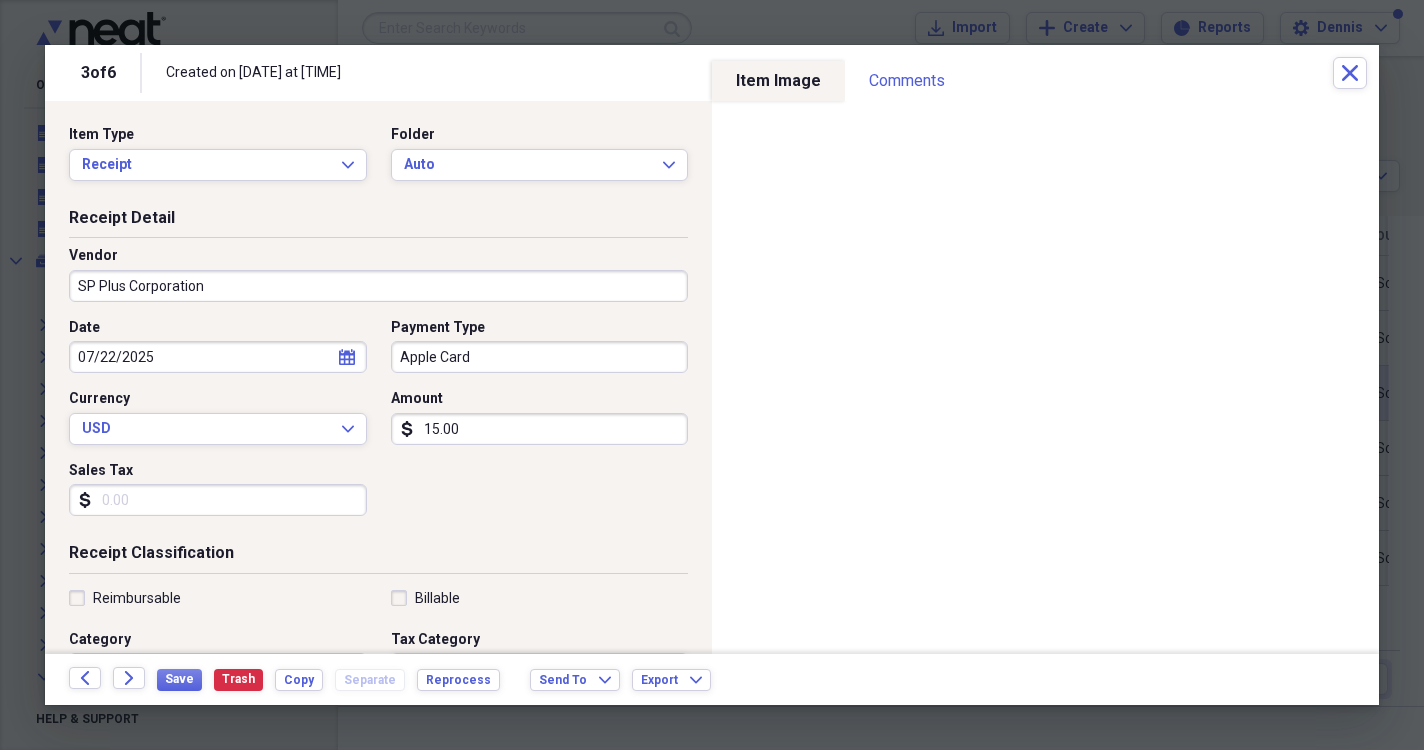 click on "Sales Tax" at bounding box center [218, 500] 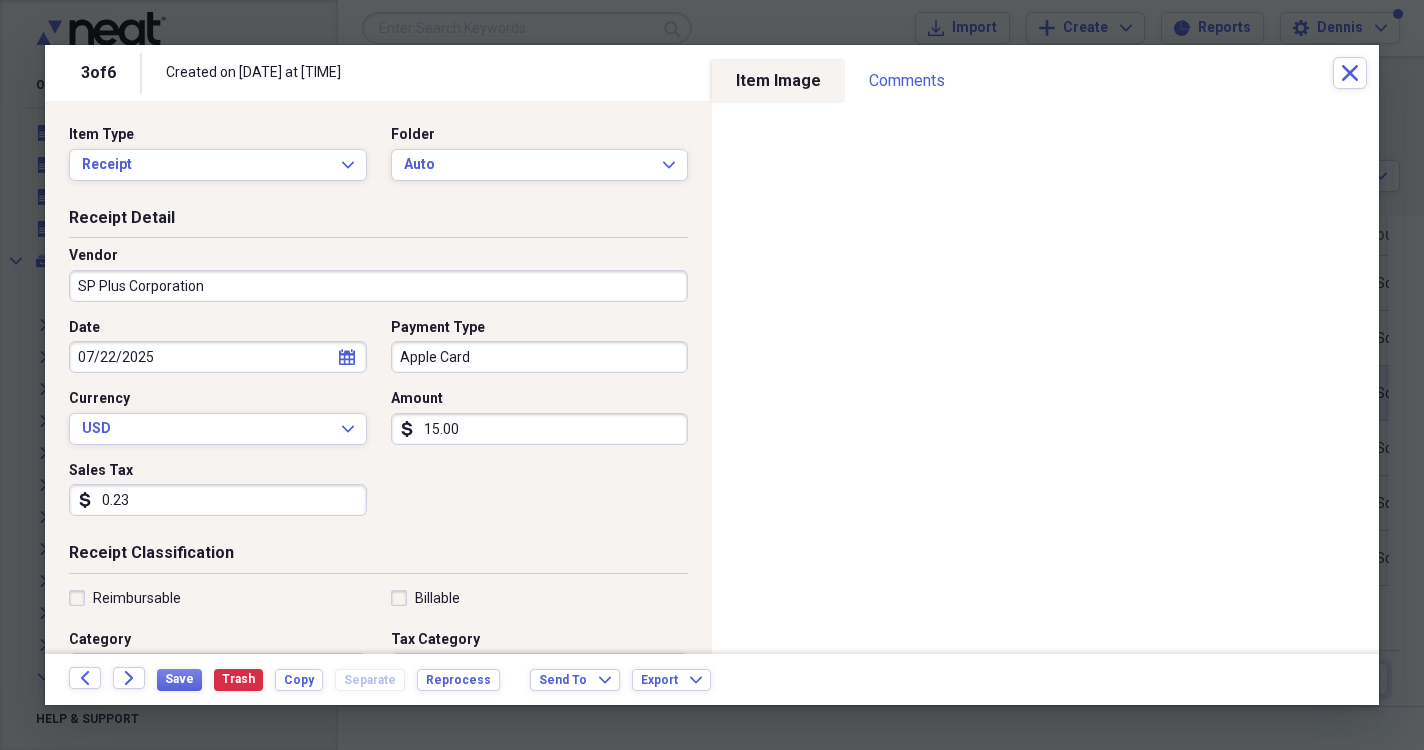 type on "2.33" 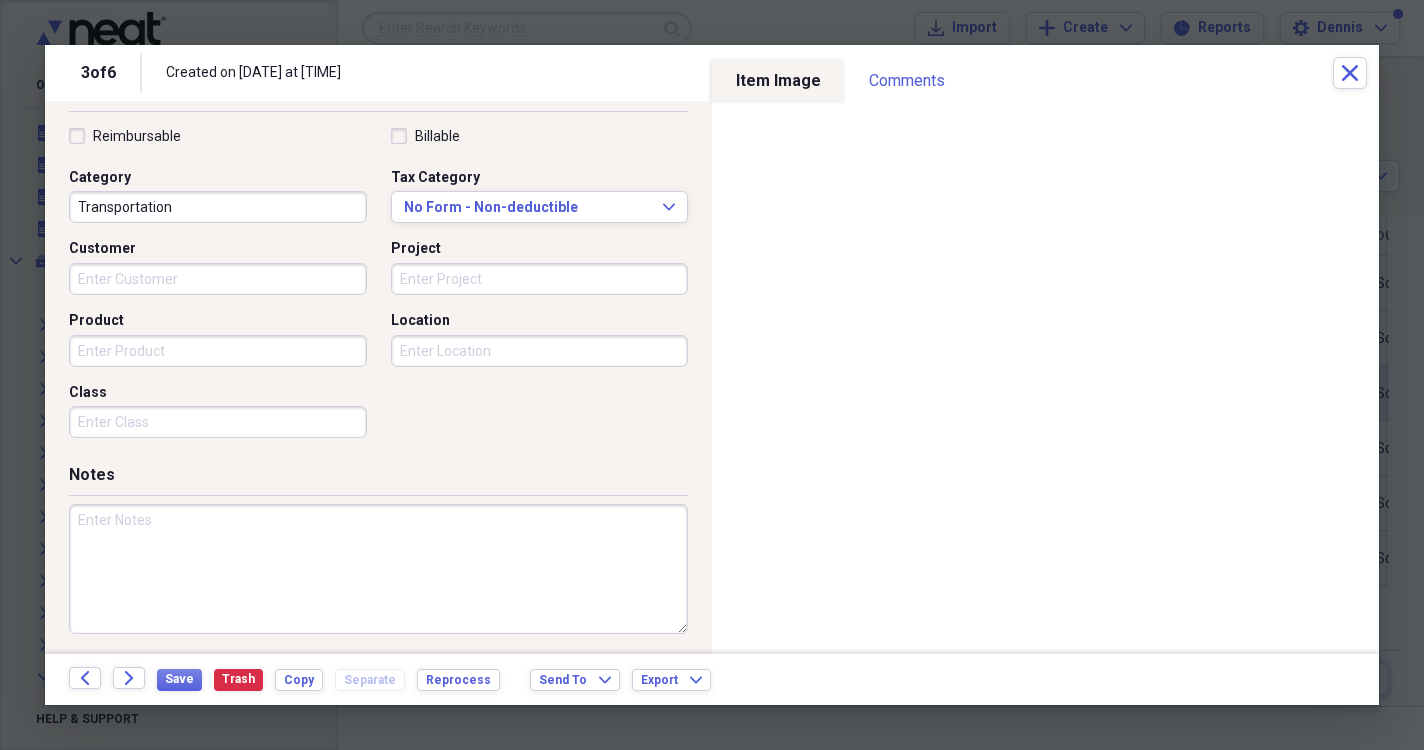 click at bounding box center [378, 569] 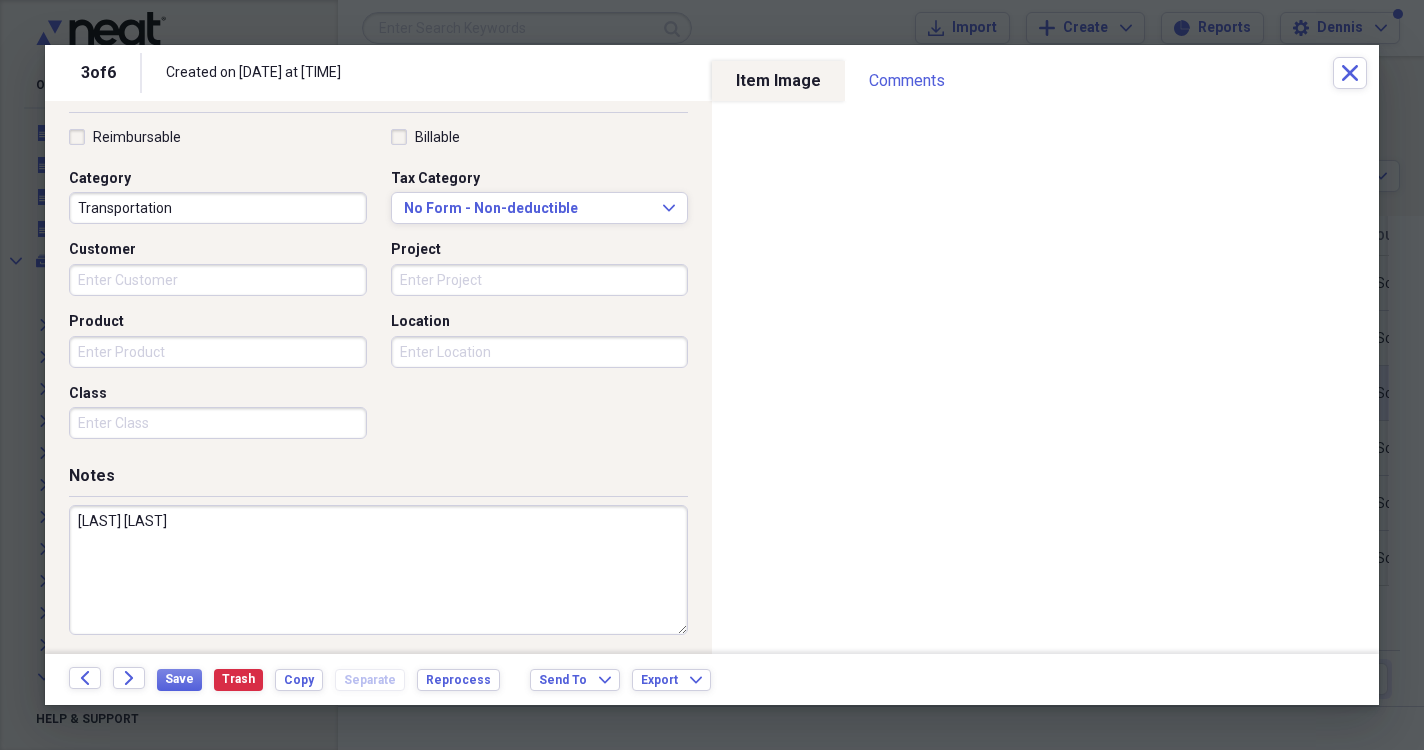 click on "[LAST] [LAST]" at bounding box center (378, 570) 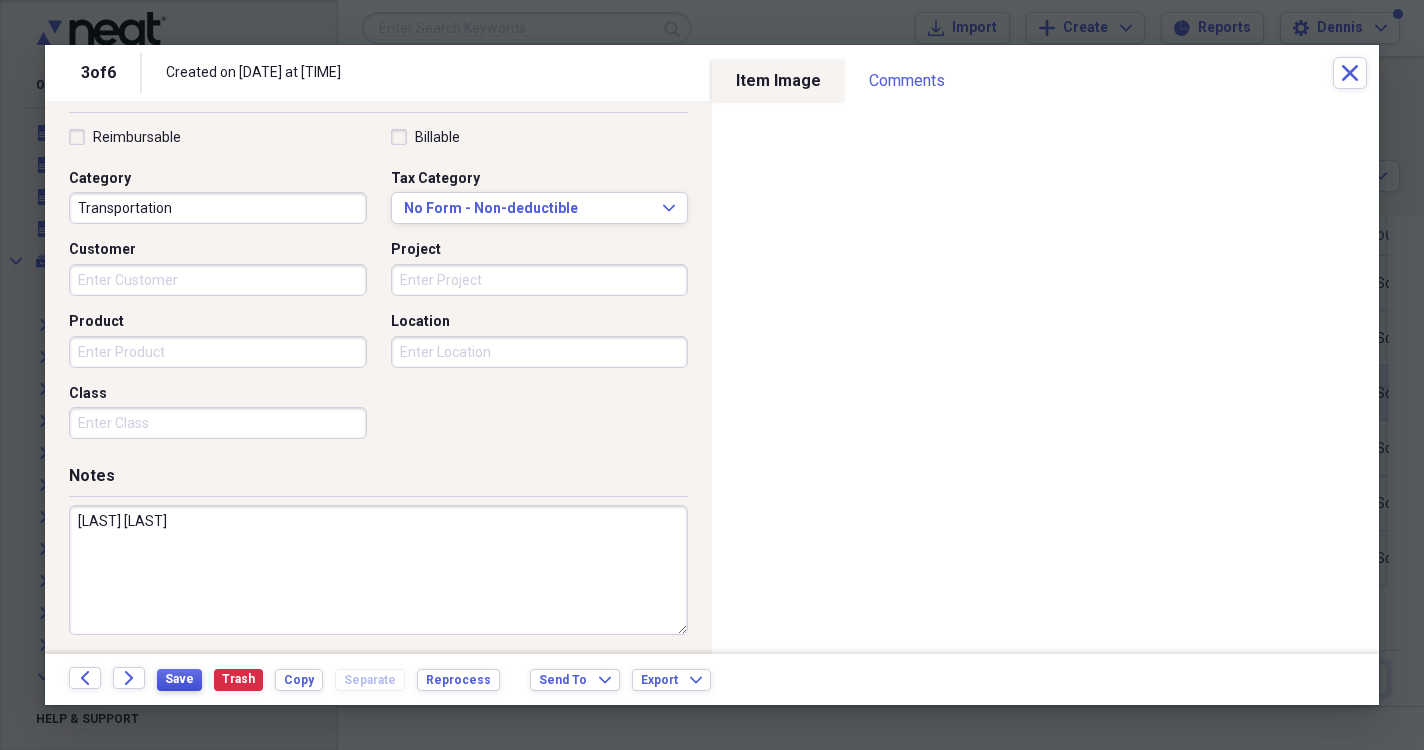 click on "Save" at bounding box center [179, 679] 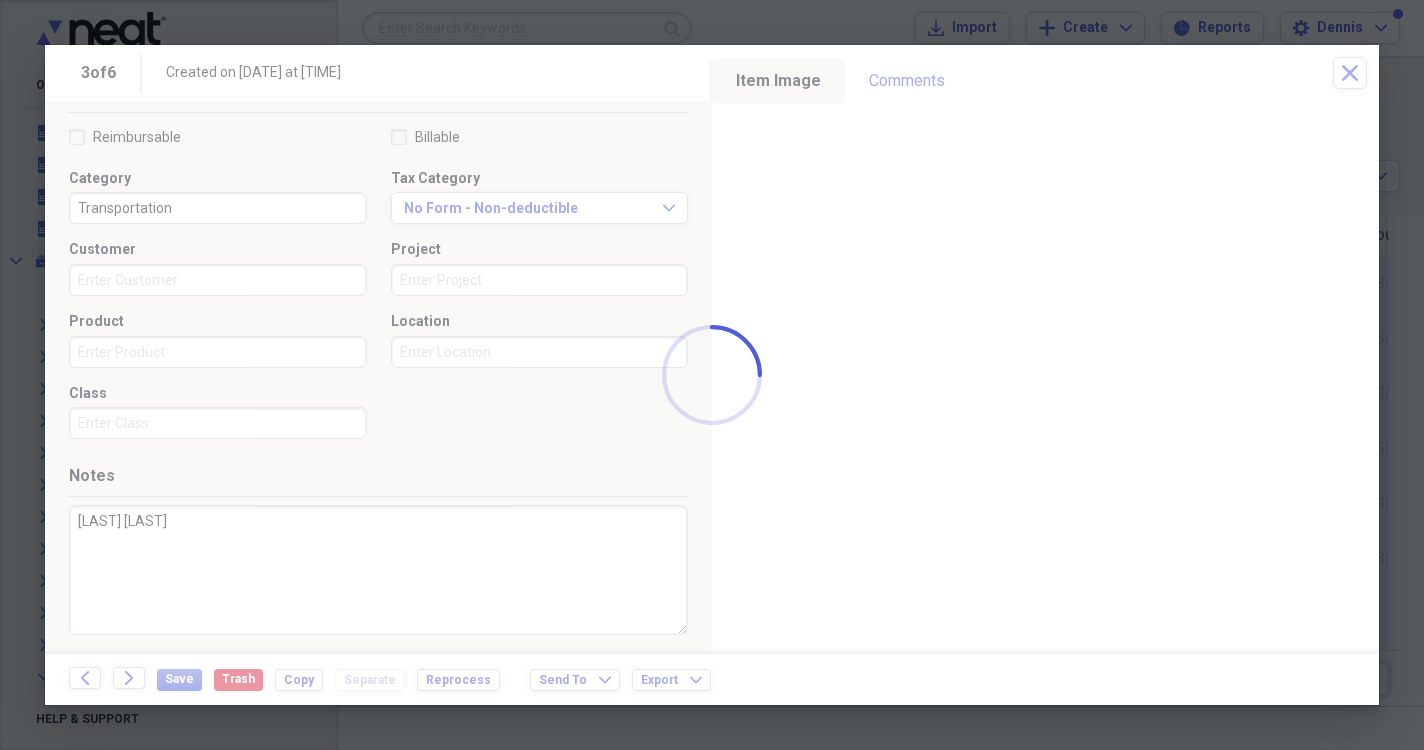 type on "[LAST] [LAST]" 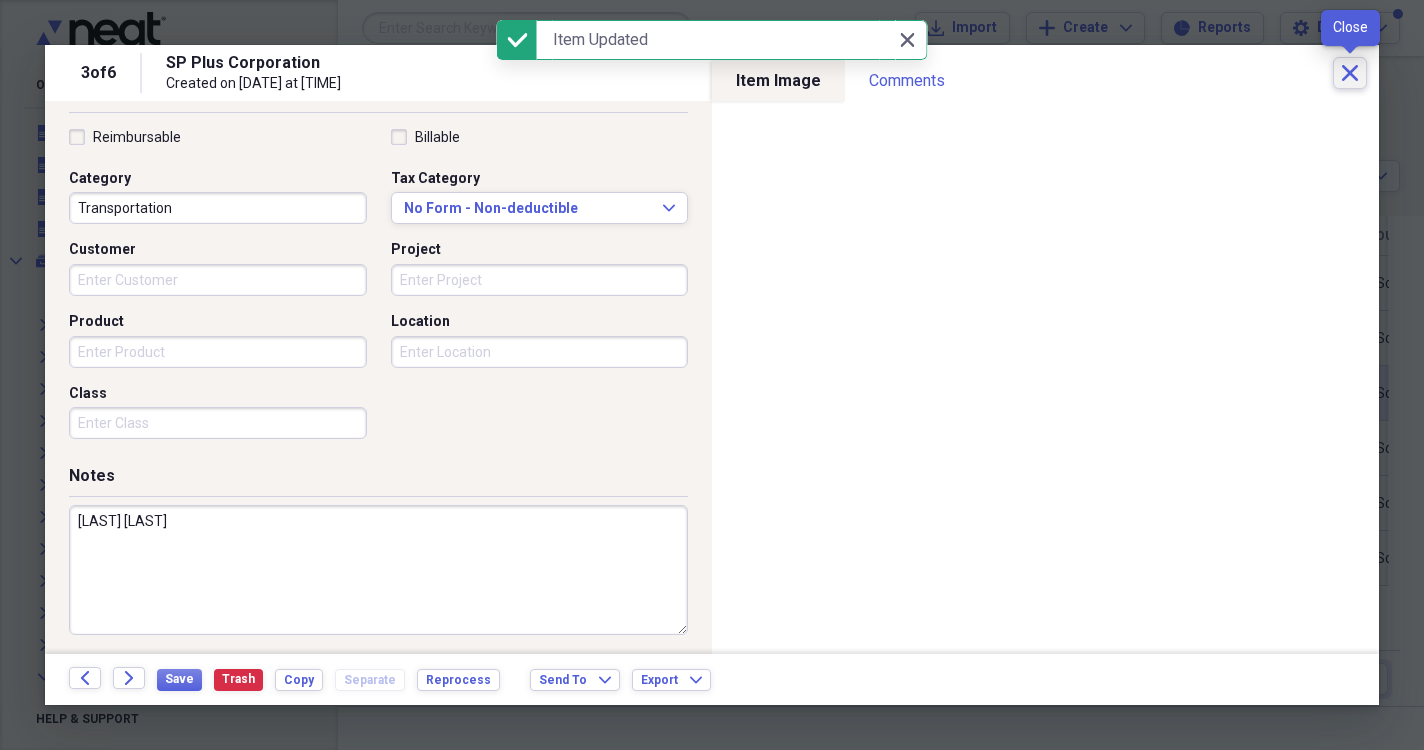 click on "Close" at bounding box center (1350, 73) 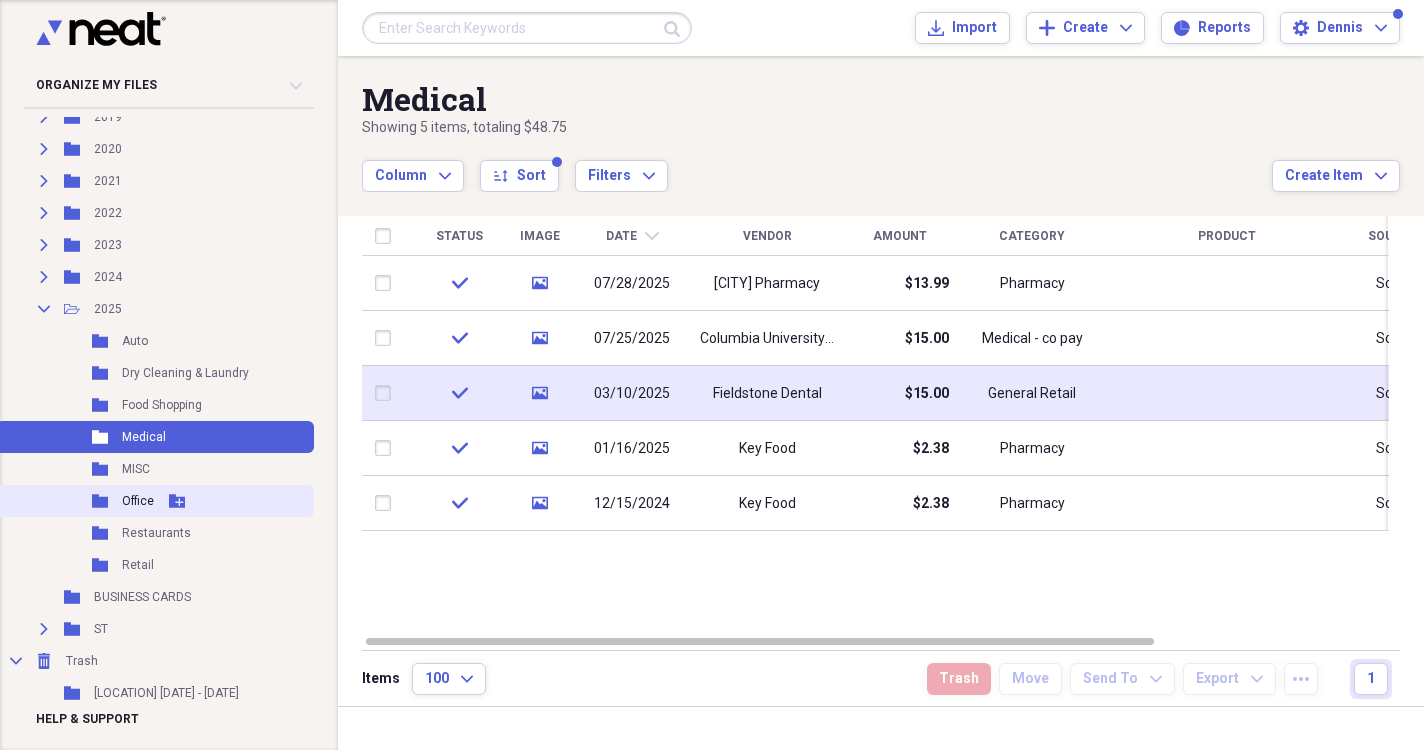 scroll, scrollTop: 366, scrollLeft: 0, axis: vertical 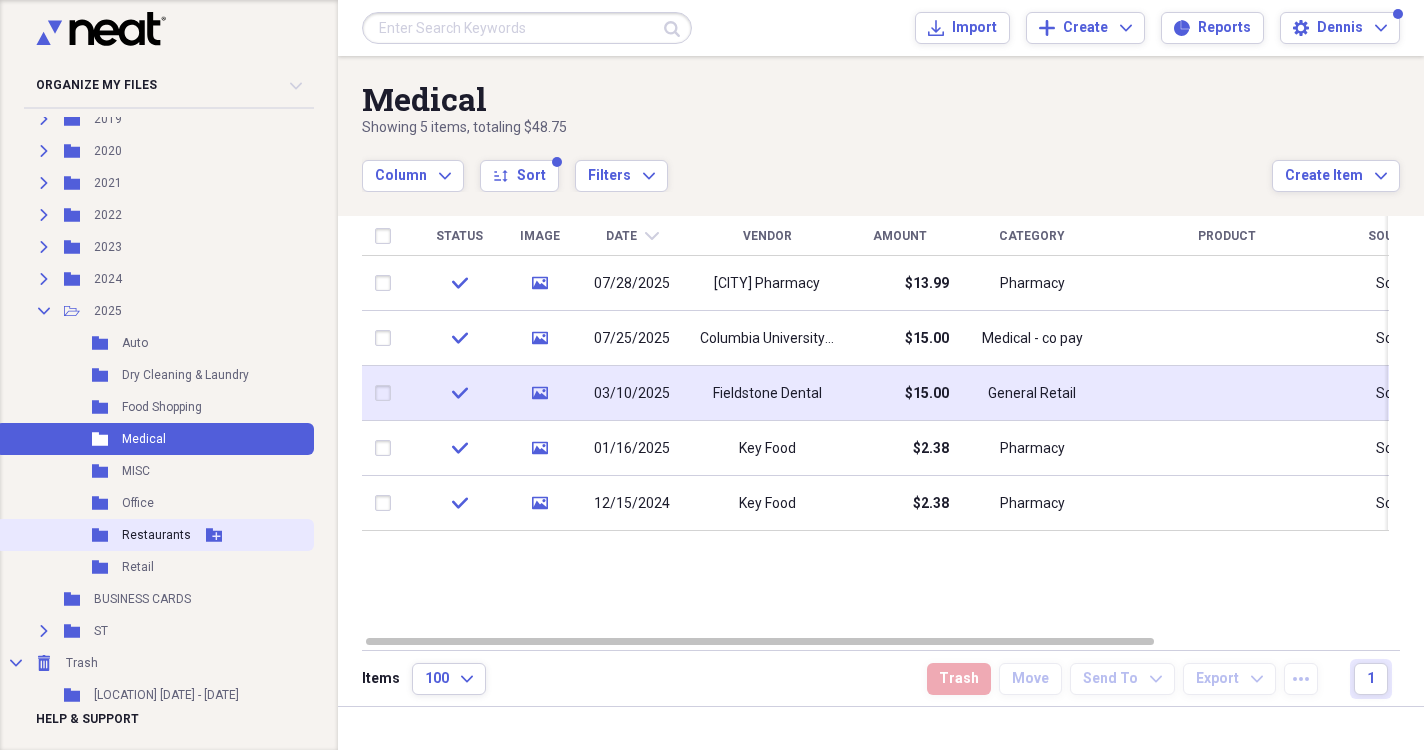 click on "Restaurants" at bounding box center (156, 535) 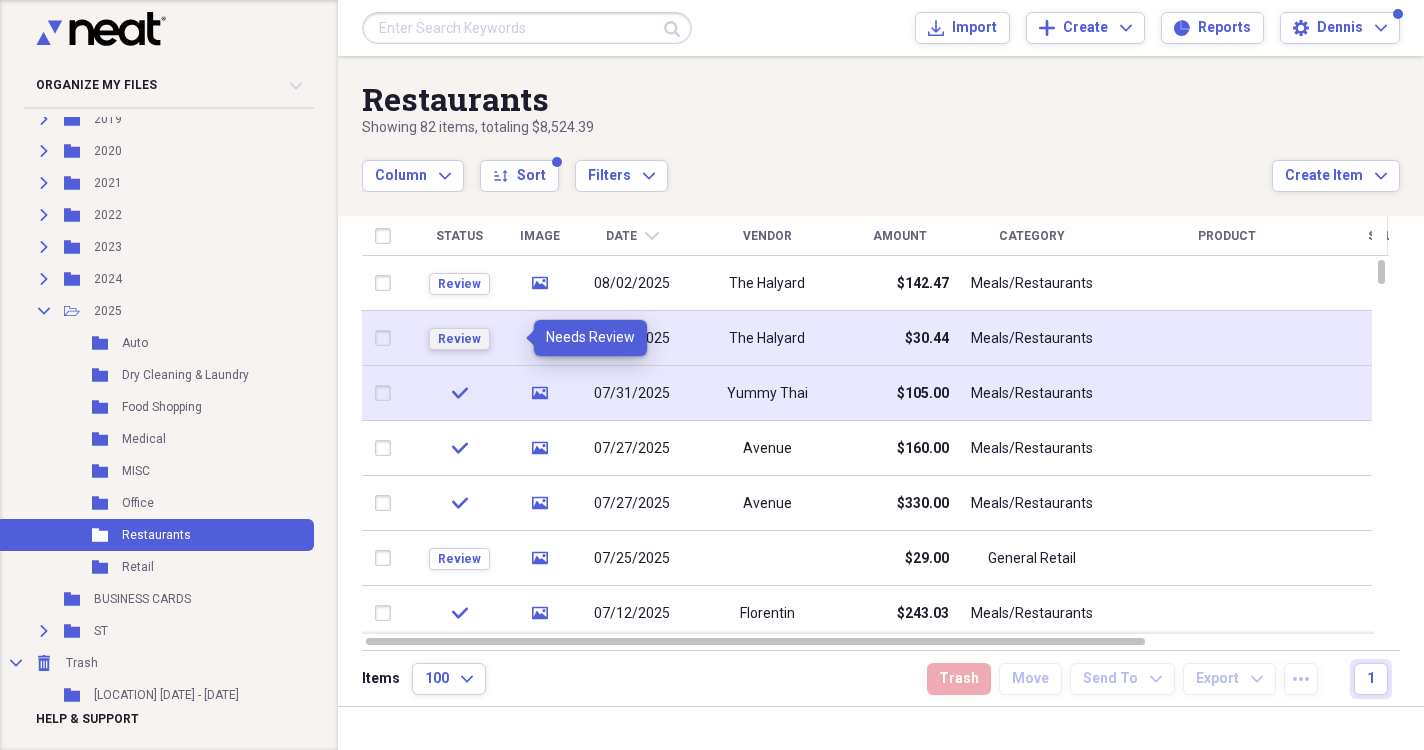 click on "Review" at bounding box center (459, 339) 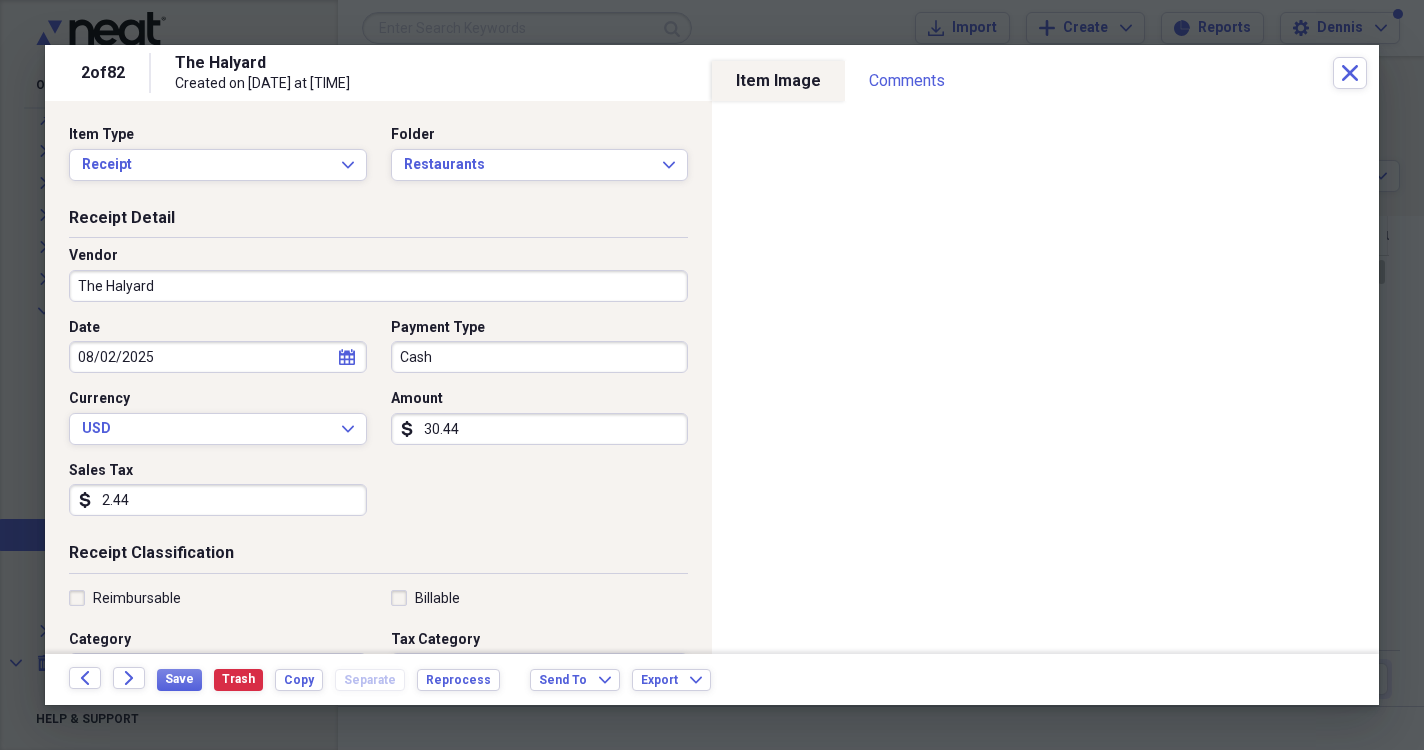 scroll, scrollTop: 0, scrollLeft: 0, axis: both 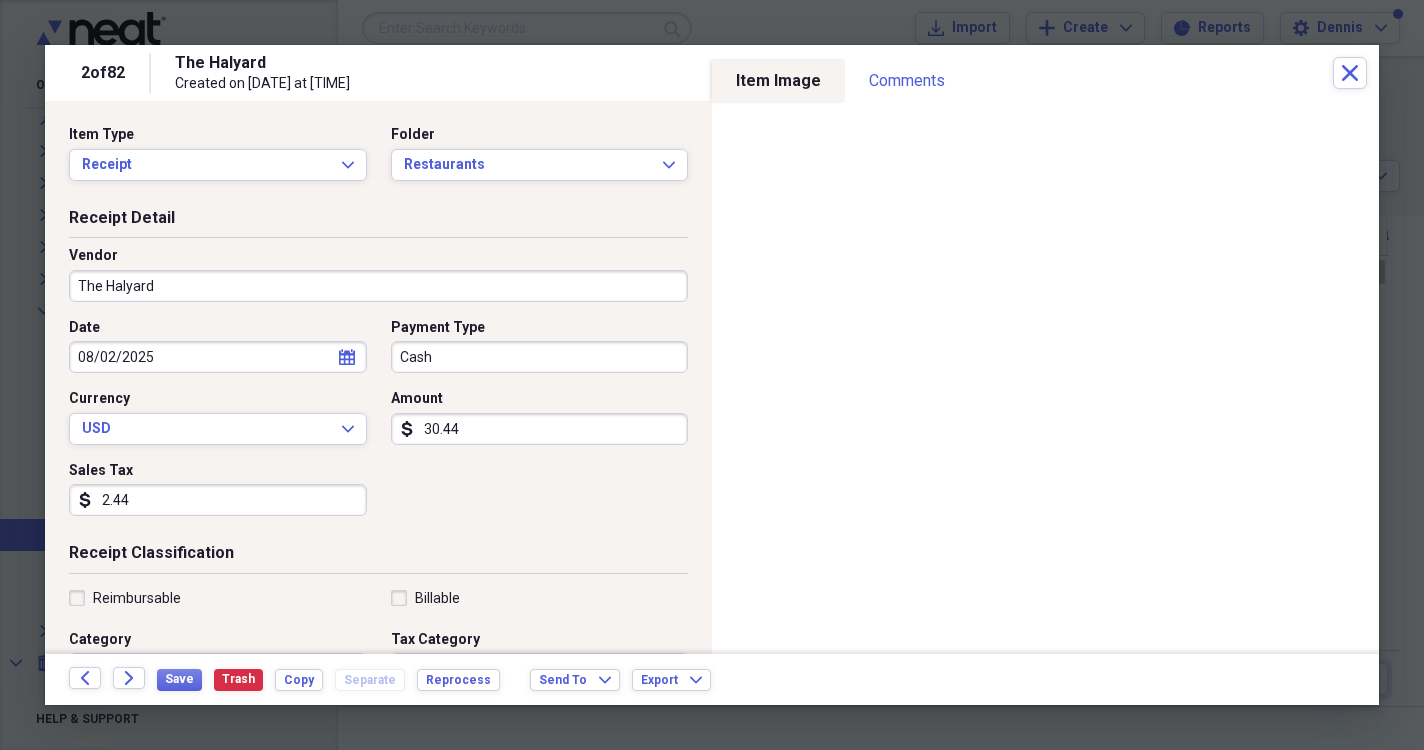 click on "30.44" at bounding box center (540, 429) 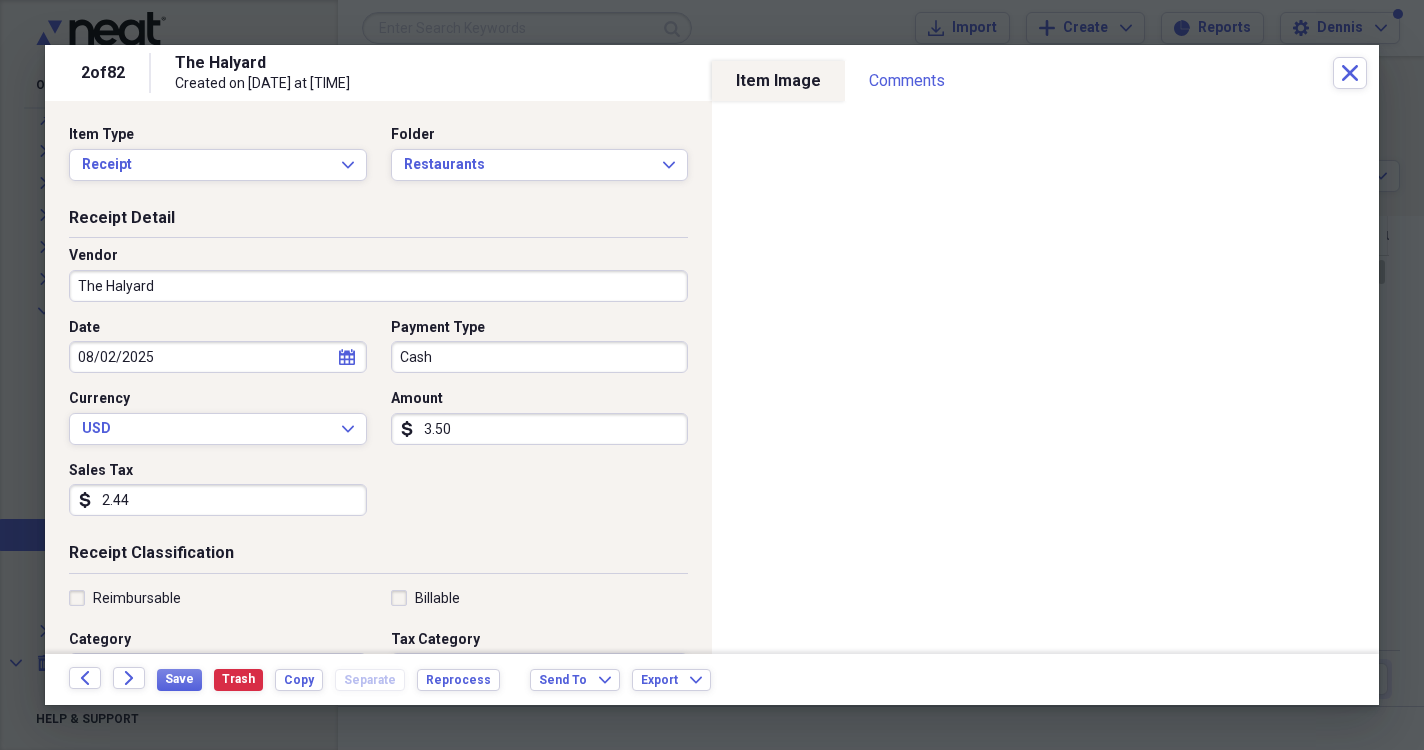 type on "35.00" 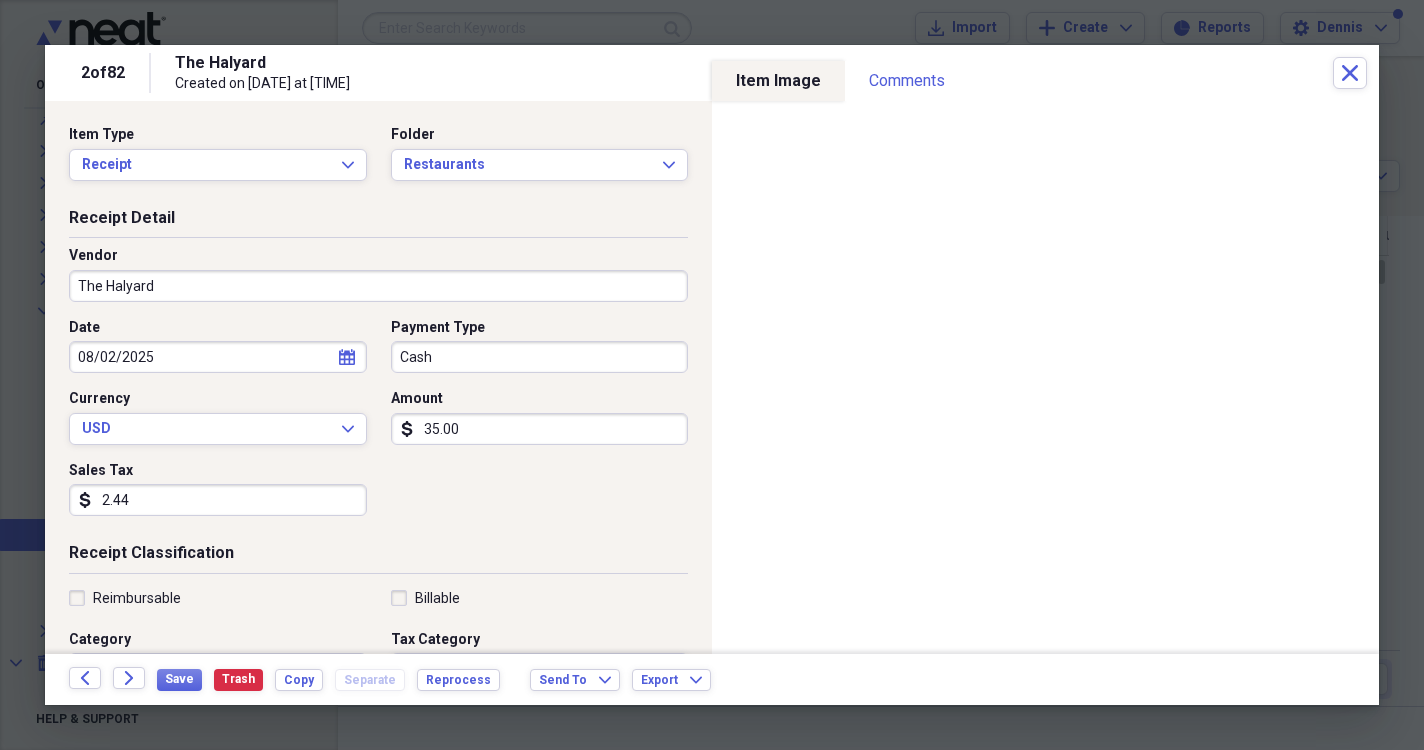 click on "Date [DATE] calendar Calendar Payment Type Cash Currency USD Expand Amount dollar-sign [AMOUNT] Sales Tax dollar-sign [AMOUNT]" at bounding box center [378, 425] 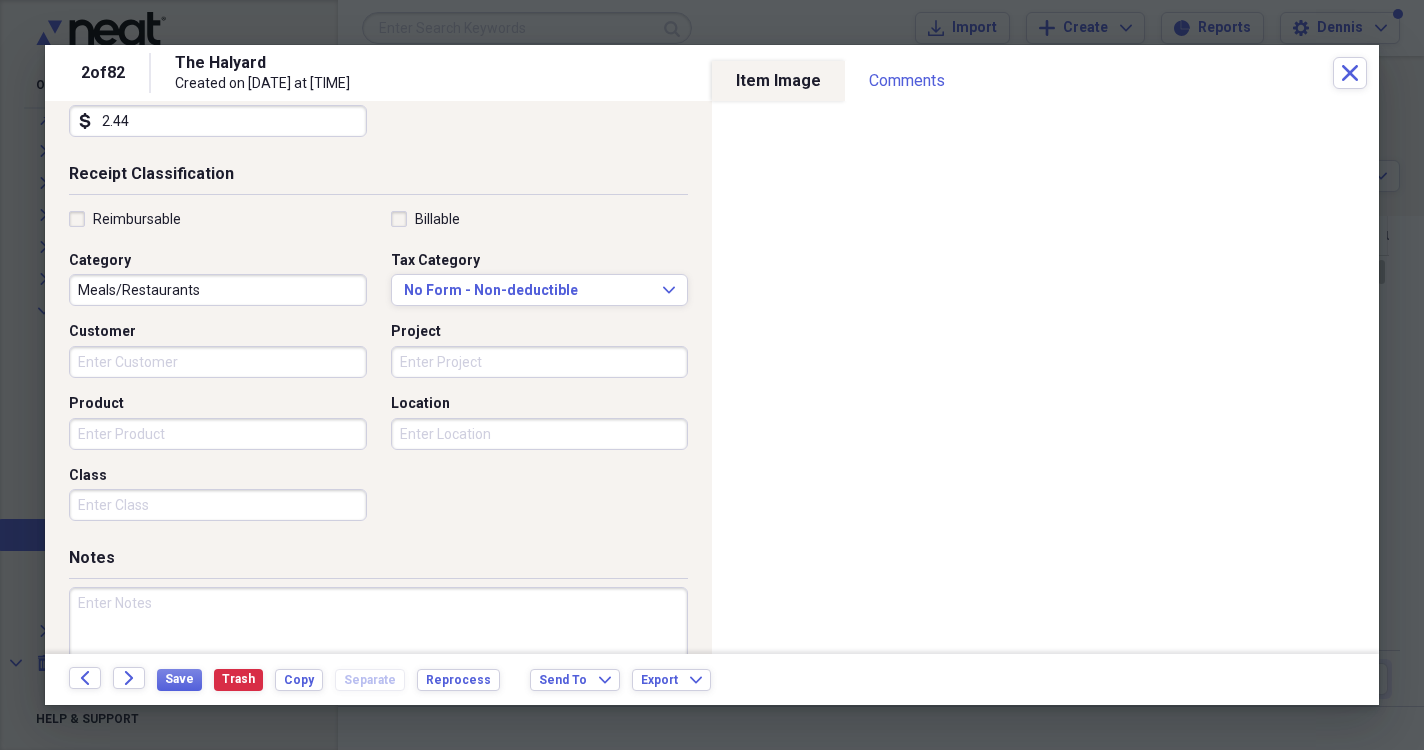 scroll, scrollTop: 367, scrollLeft: 0, axis: vertical 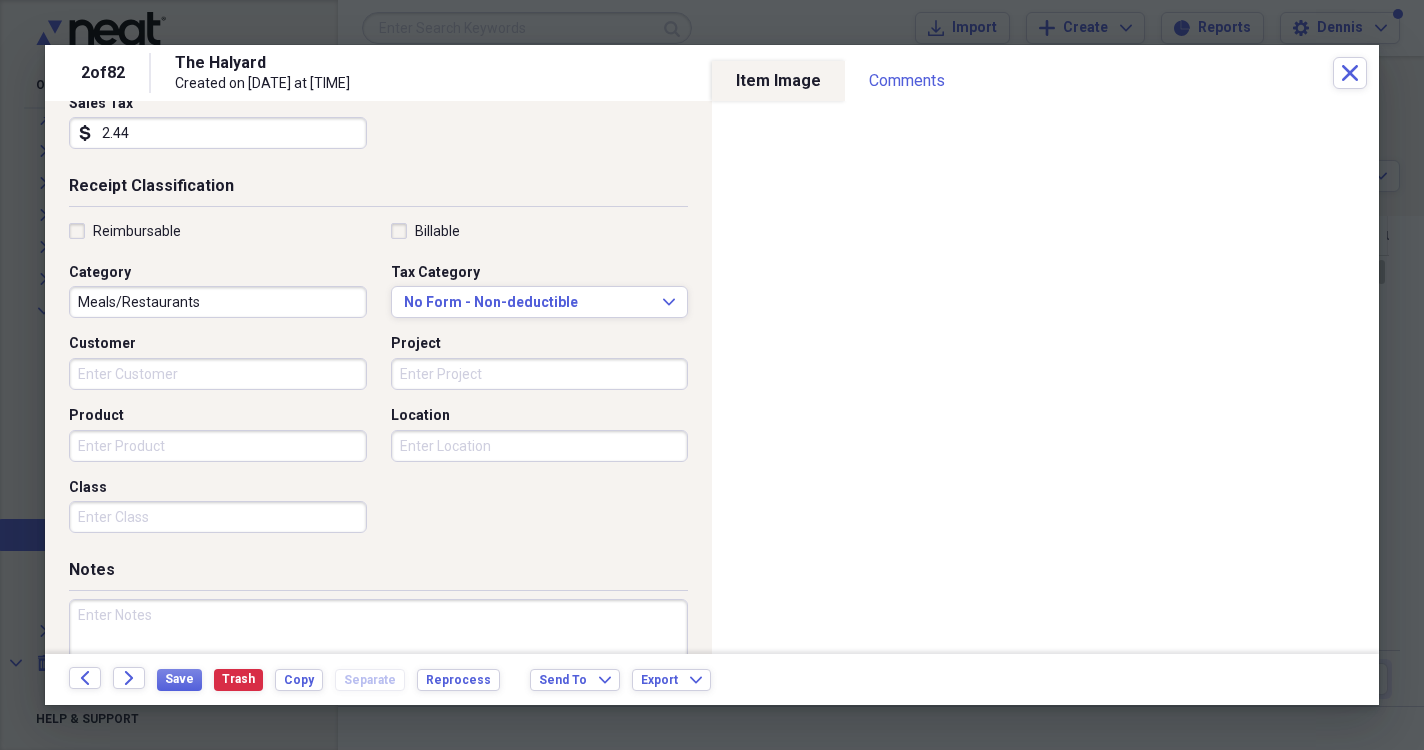 click at bounding box center [378, 664] 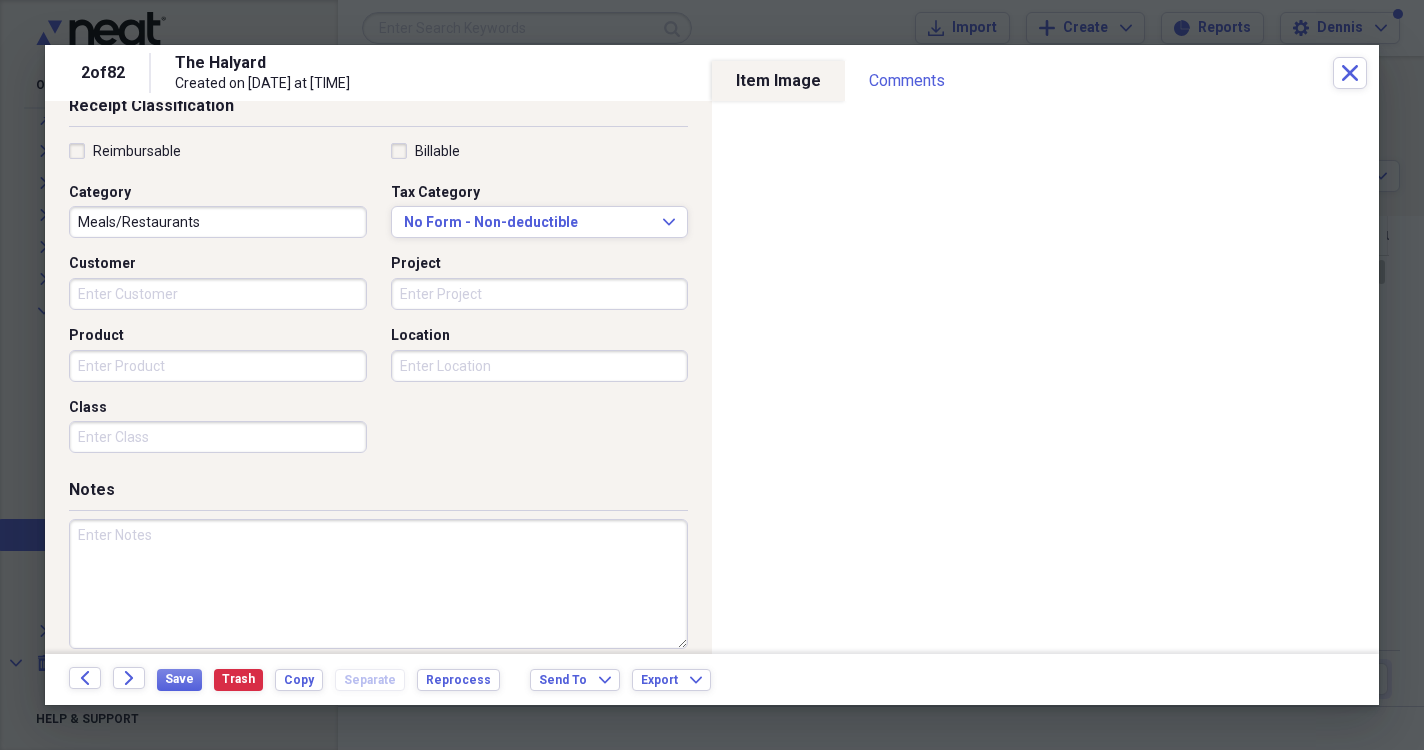 scroll, scrollTop: 449, scrollLeft: 0, axis: vertical 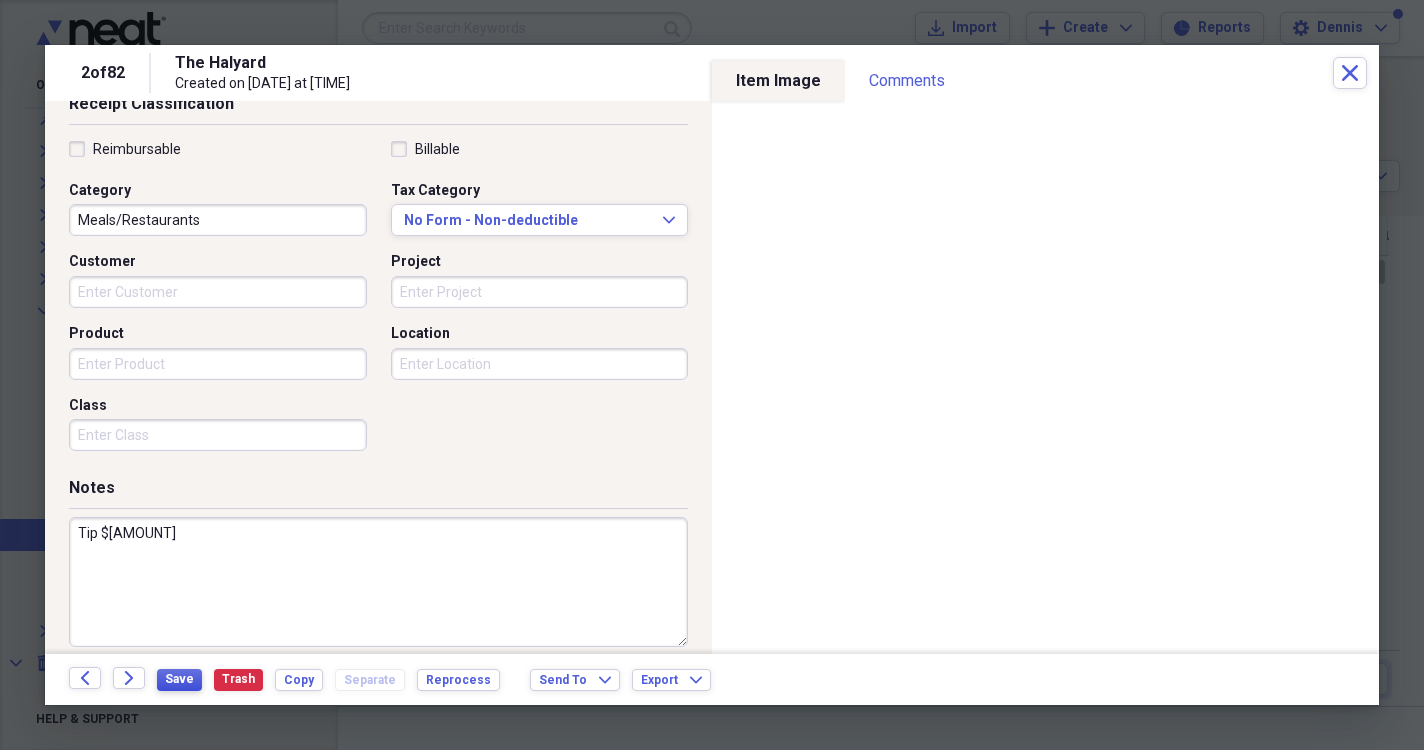 click on "Save" at bounding box center (179, 679) 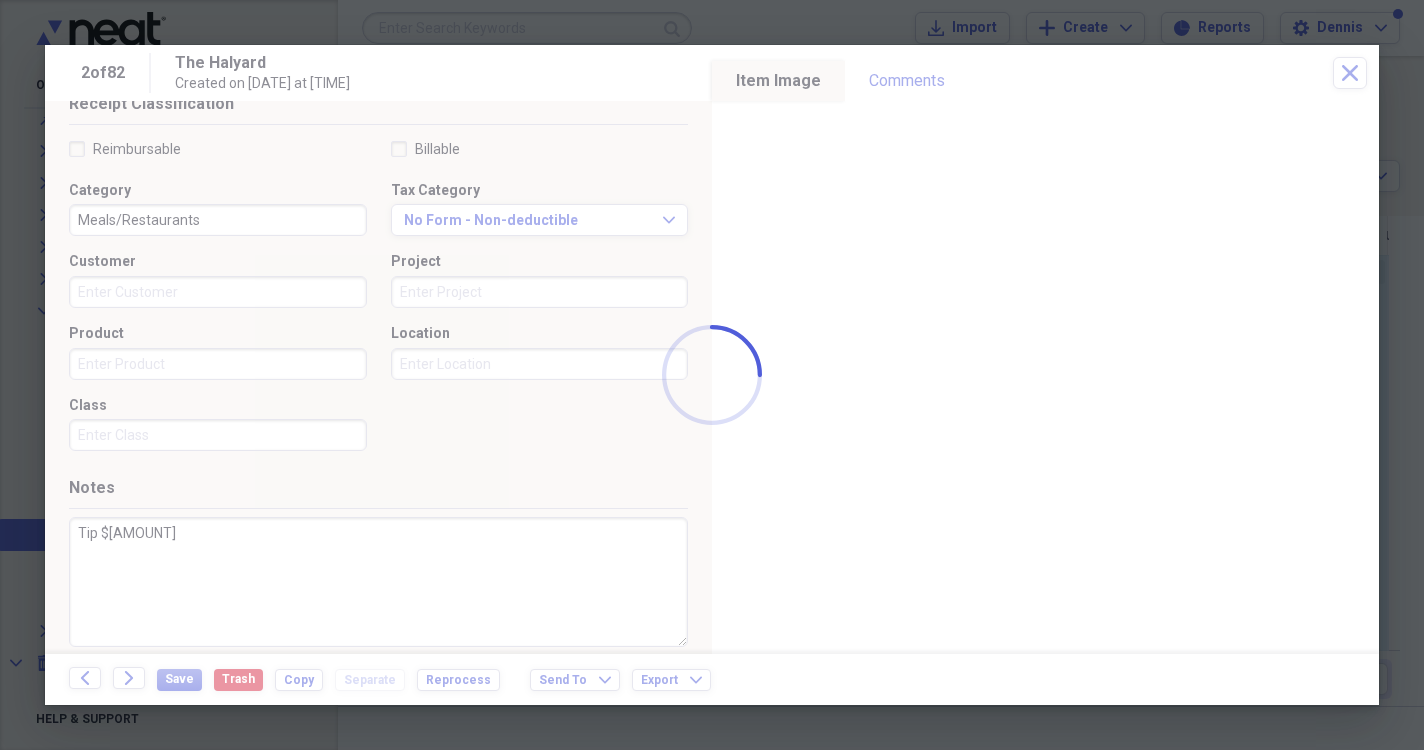type on "Tip $[AMOUNT]" 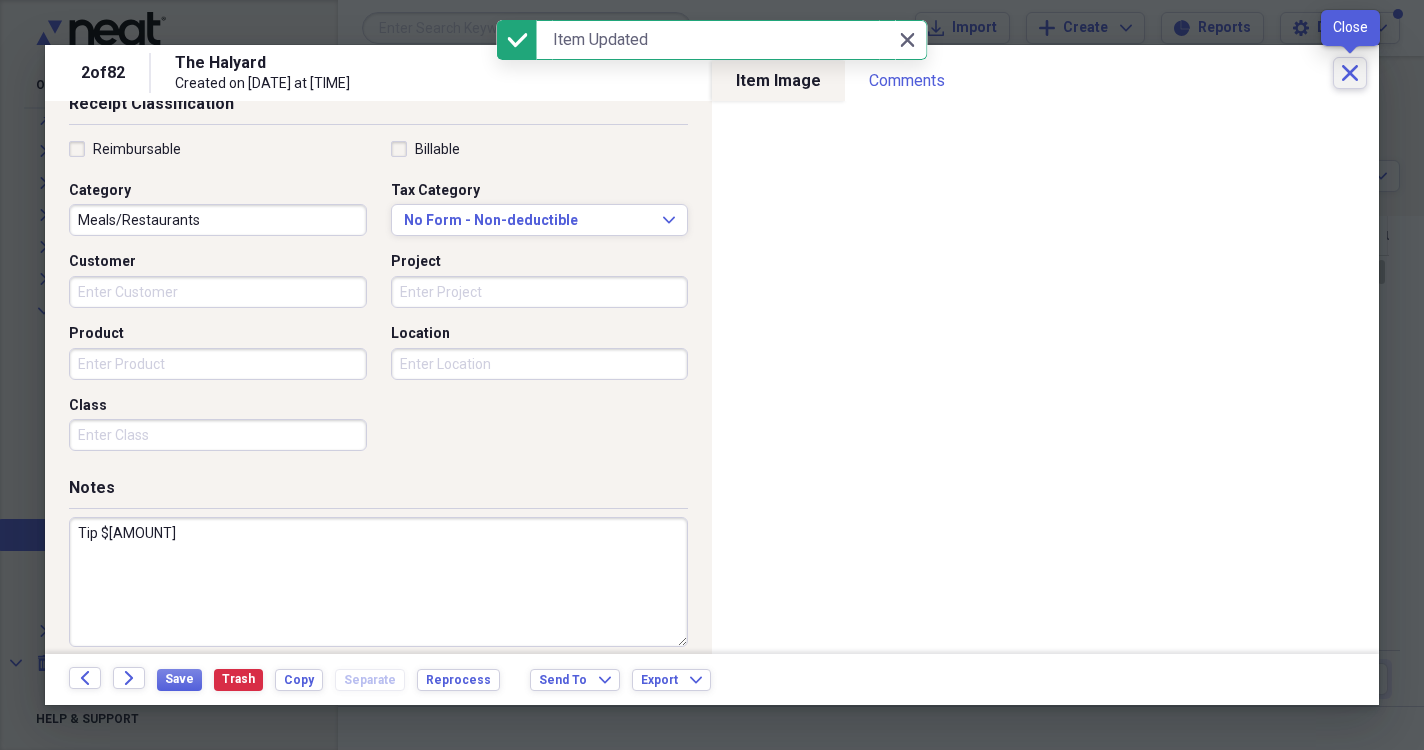 click 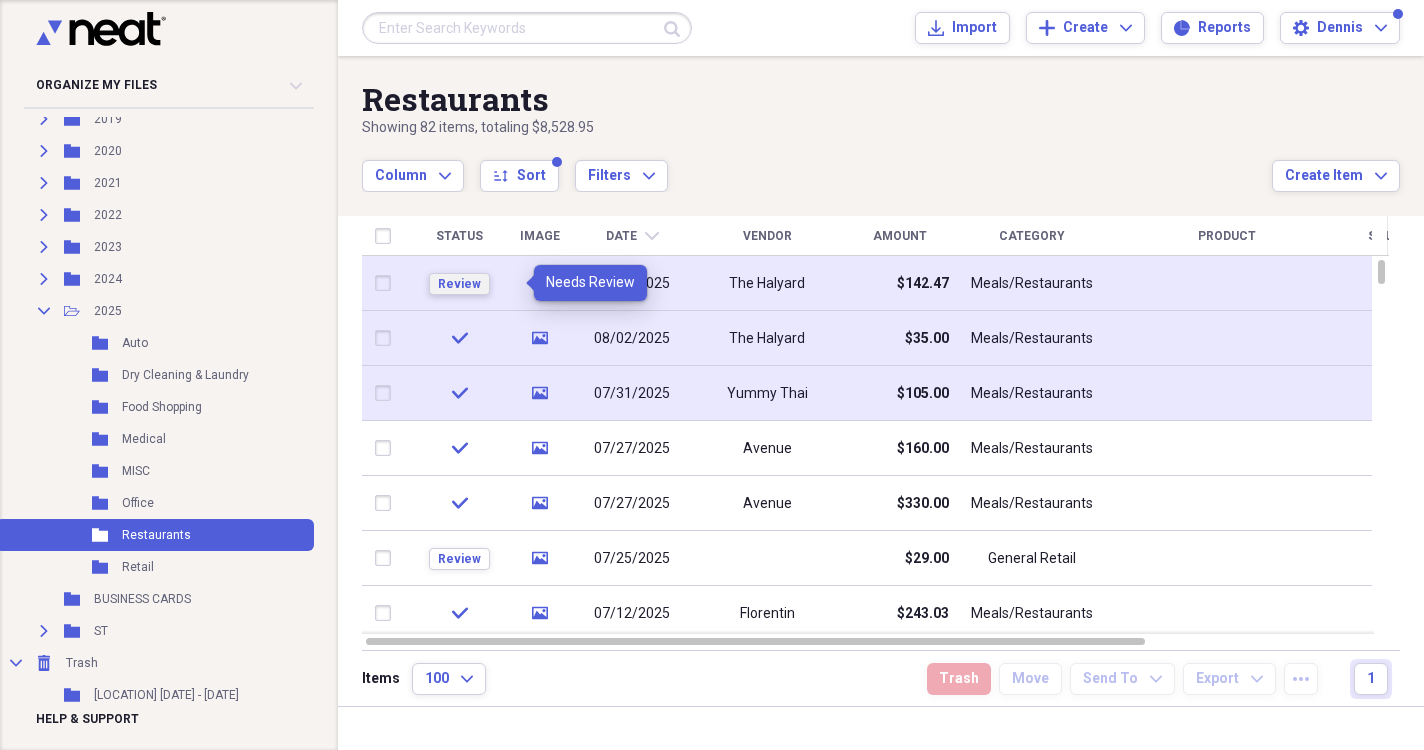 click on "Review" at bounding box center [459, 284] 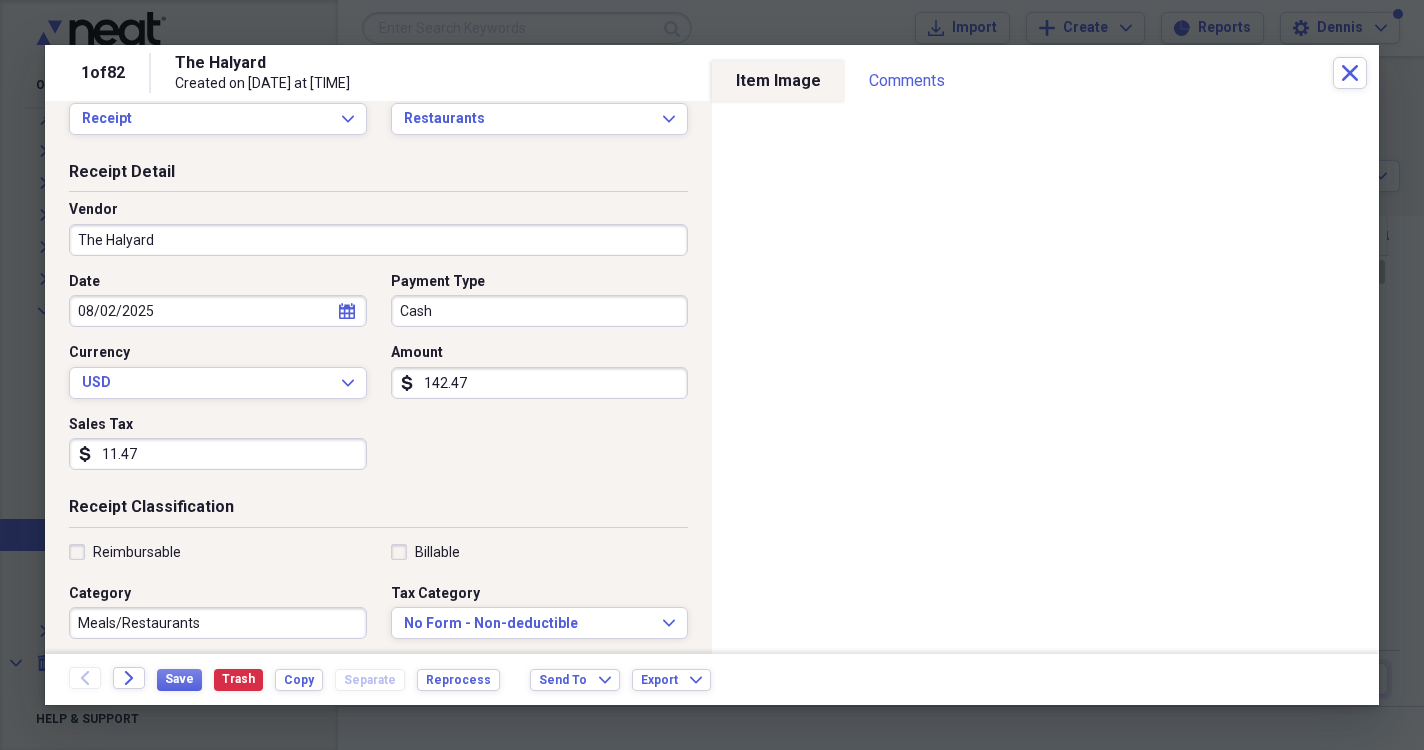 scroll, scrollTop: 47, scrollLeft: 0, axis: vertical 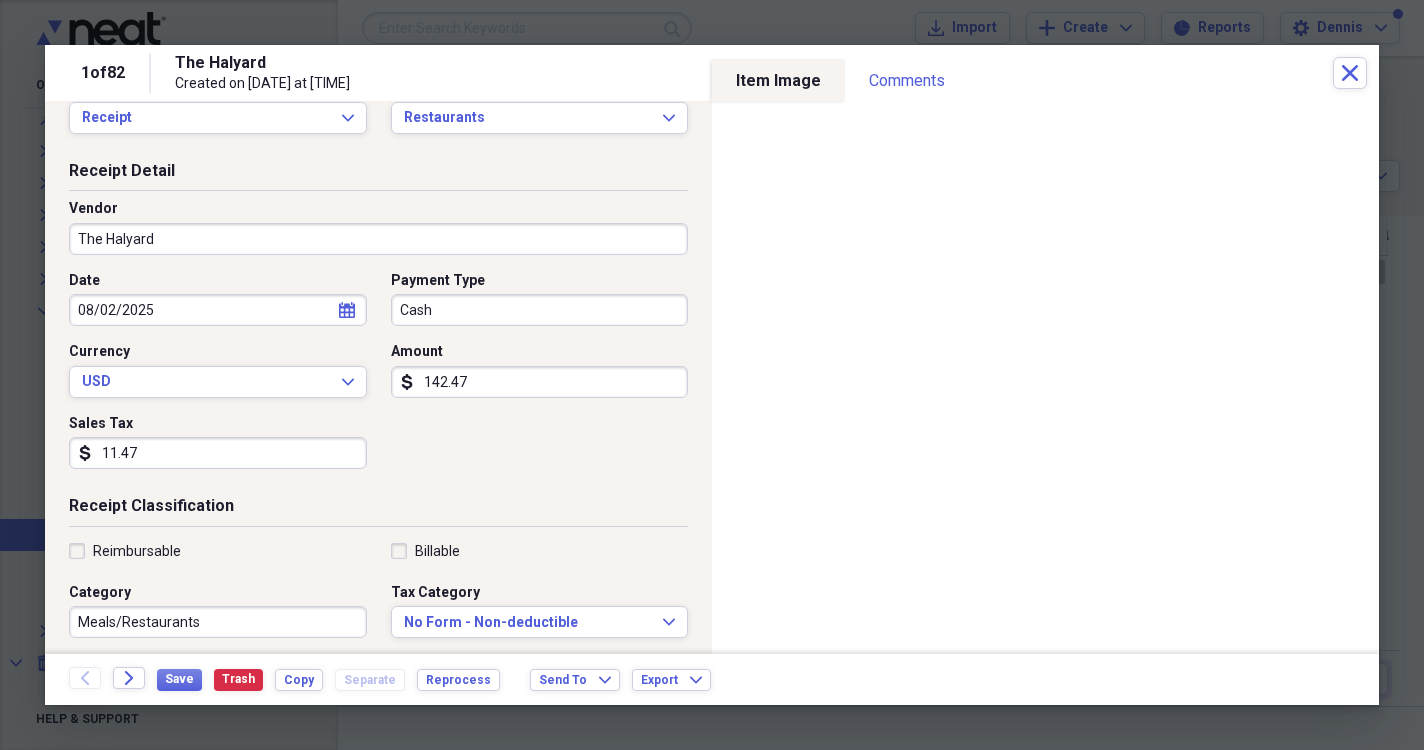 click on "142.47" at bounding box center [540, 382] 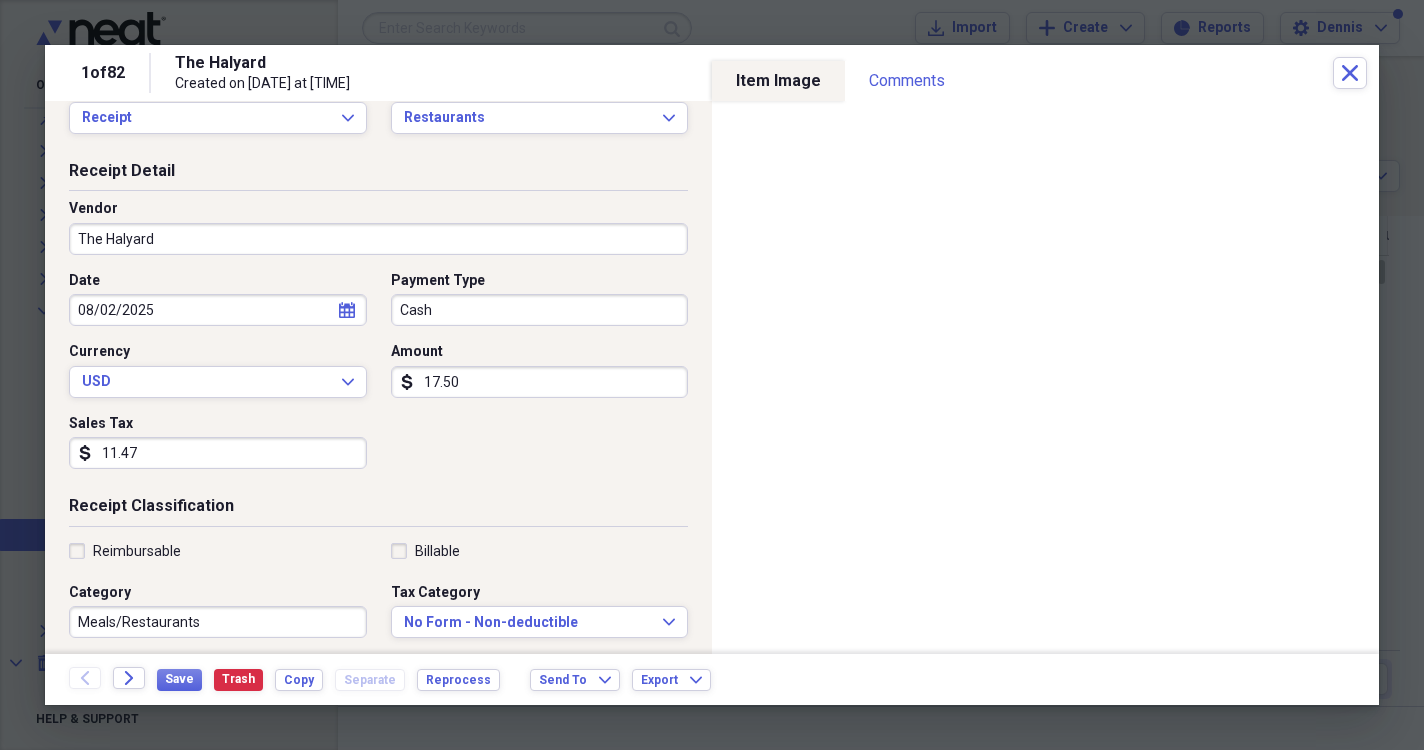 type on "175.00" 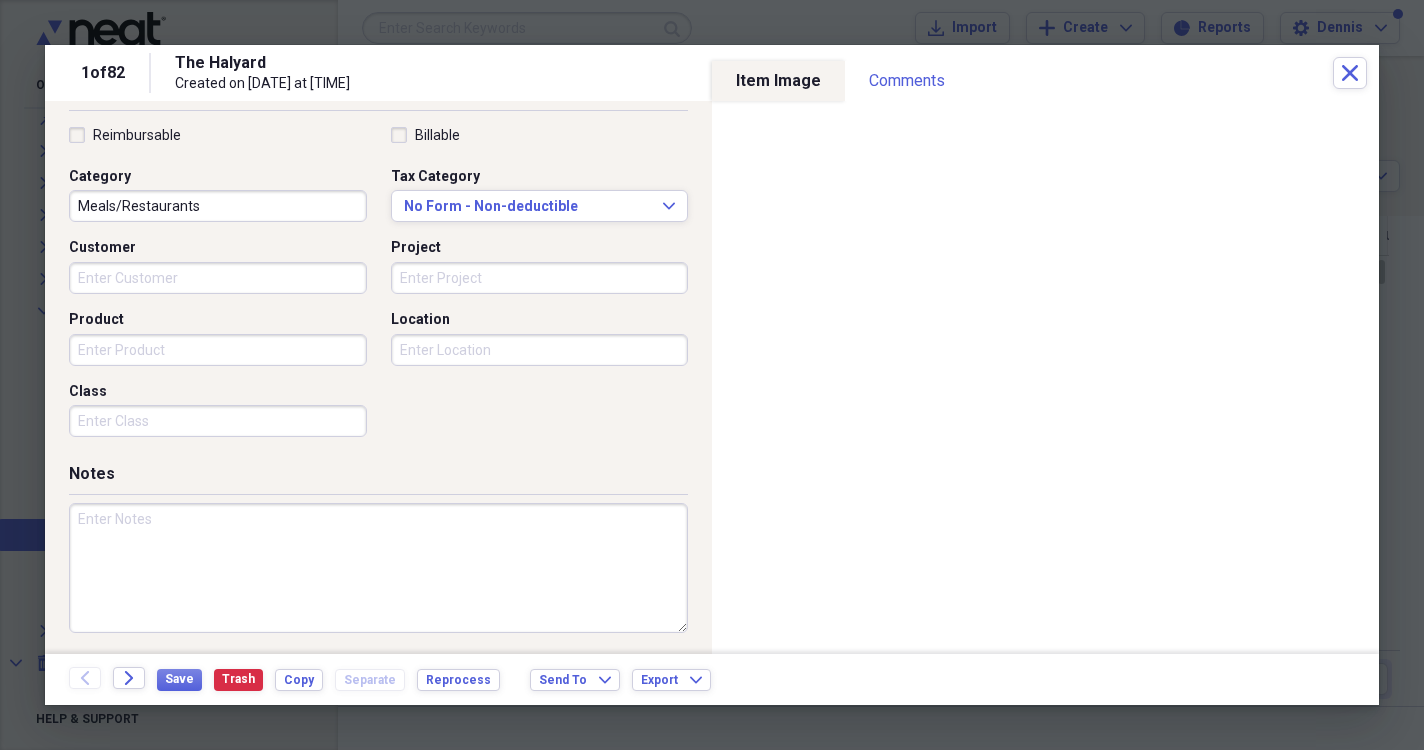 scroll, scrollTop: 461, scrollLeft: 0, axis: vertical 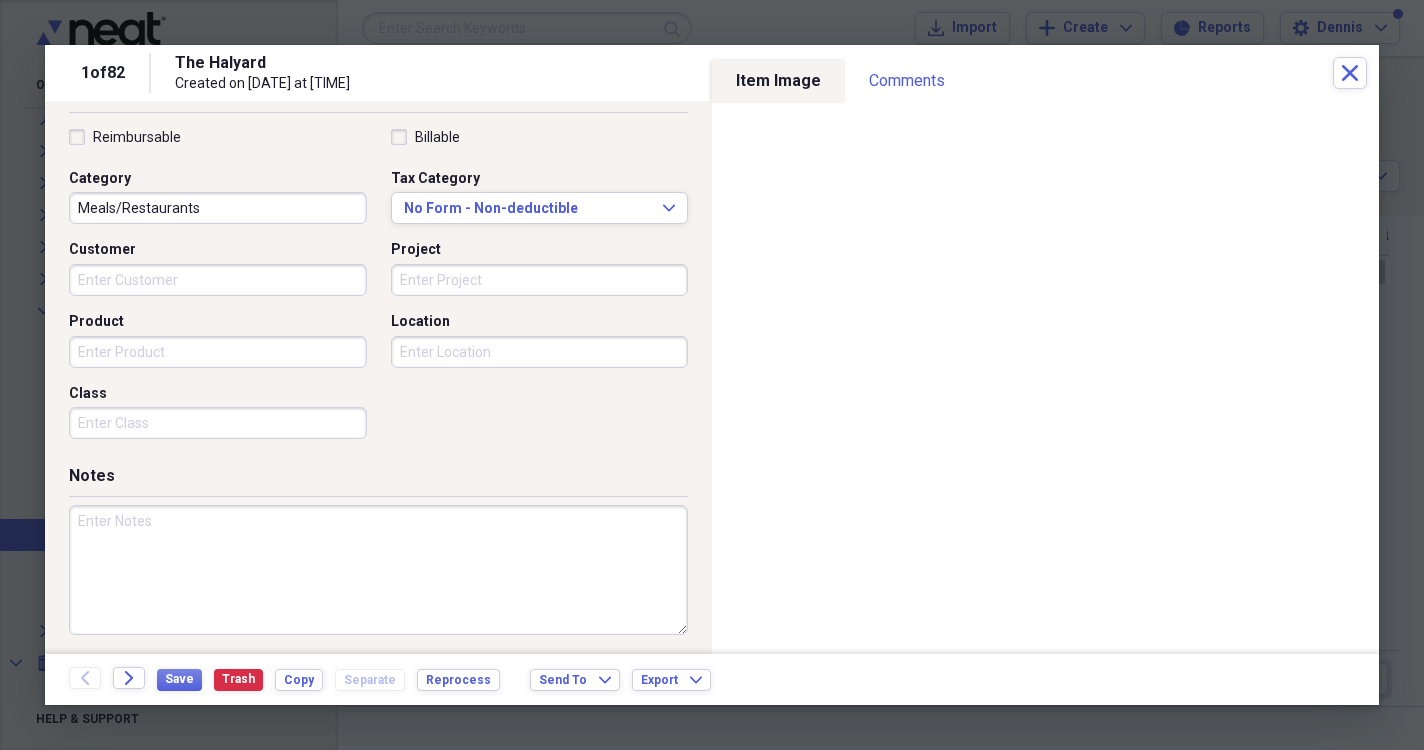 click at bounding box center (378, 570) 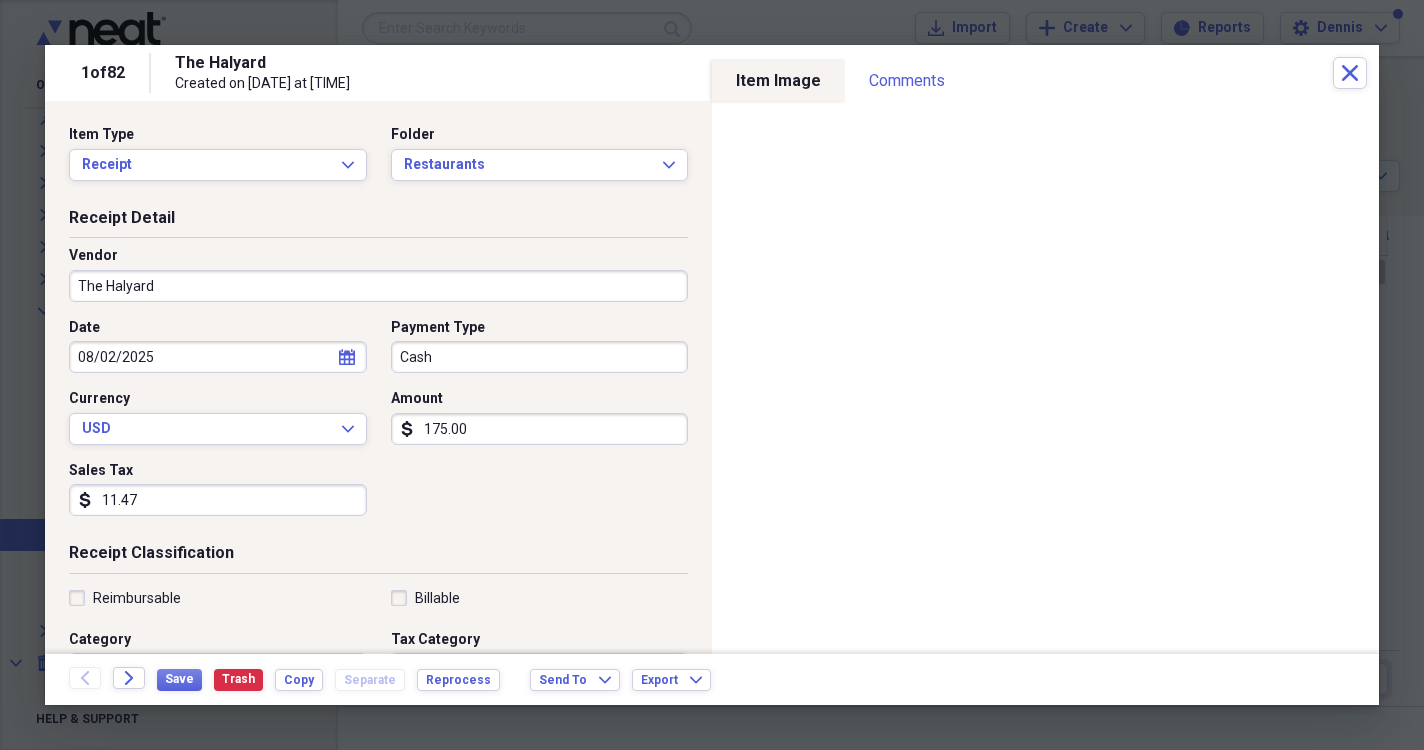 scroll, scrollTop: 0, scrollLeft: 0, axis: both 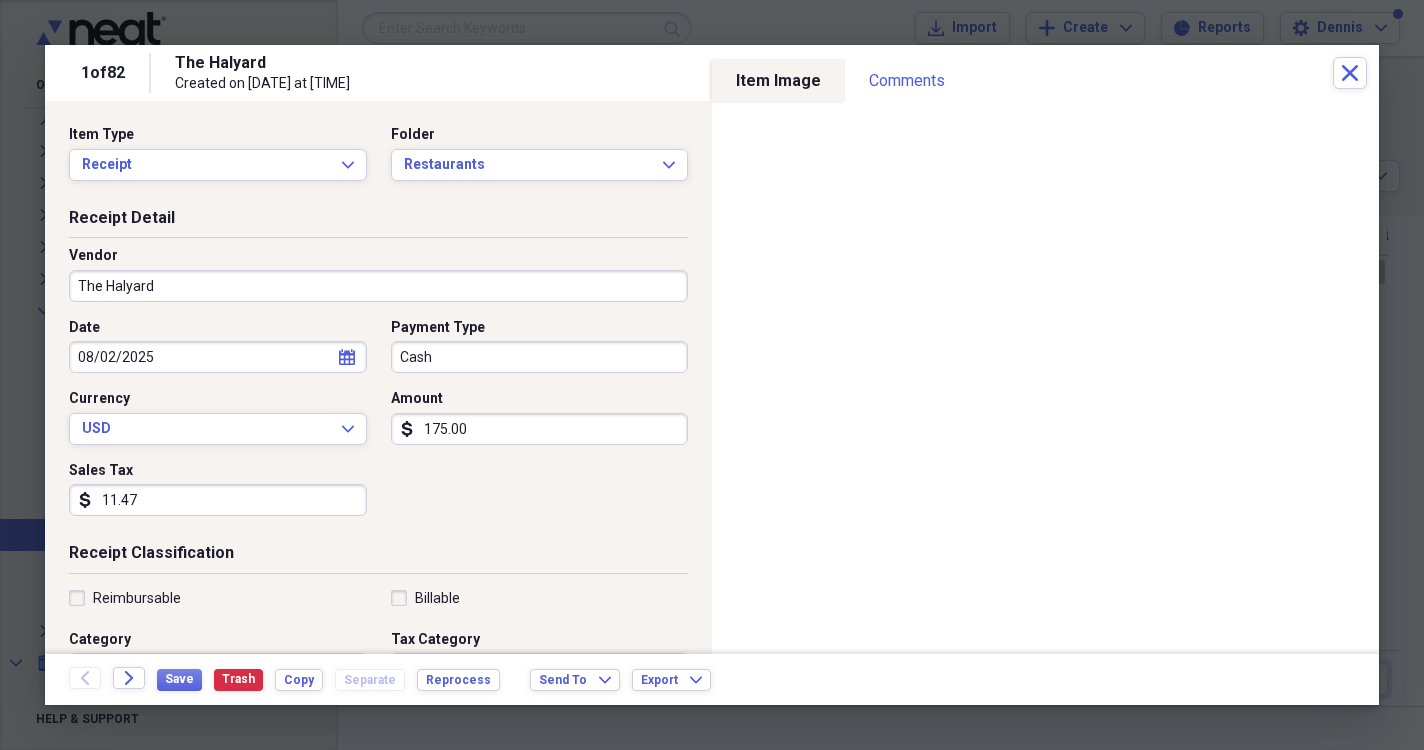 type on "Tip $[AMOUNT]" 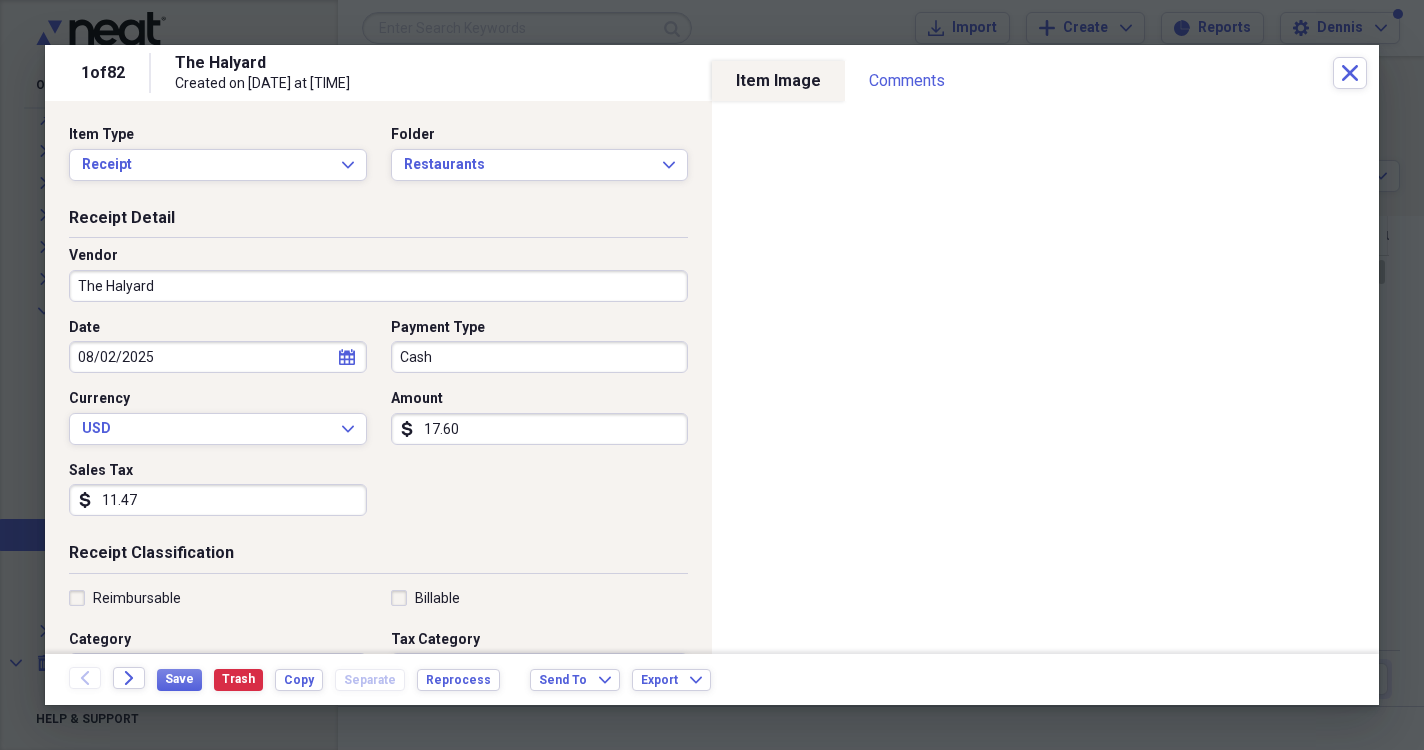 type on "176.00" 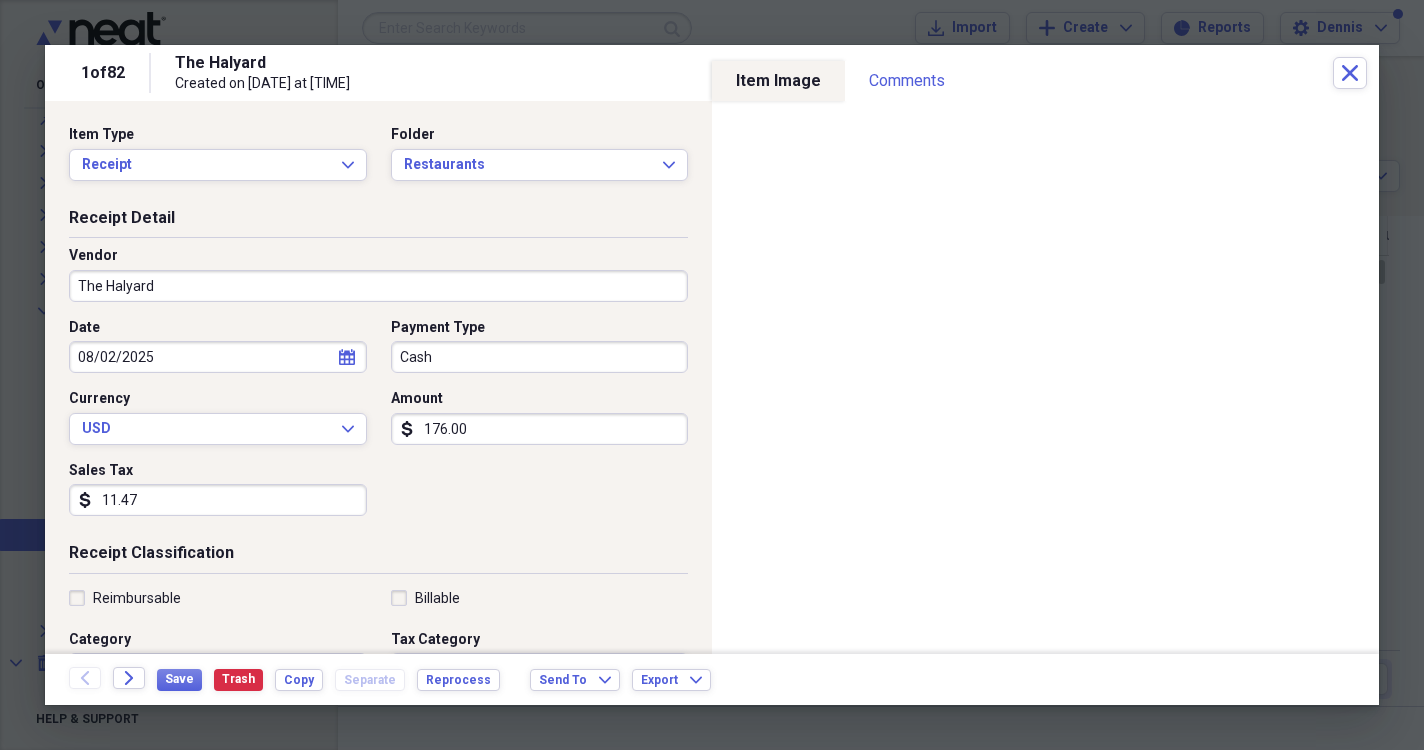 click on "Receipt Classification" at bounding box center (378, 557) 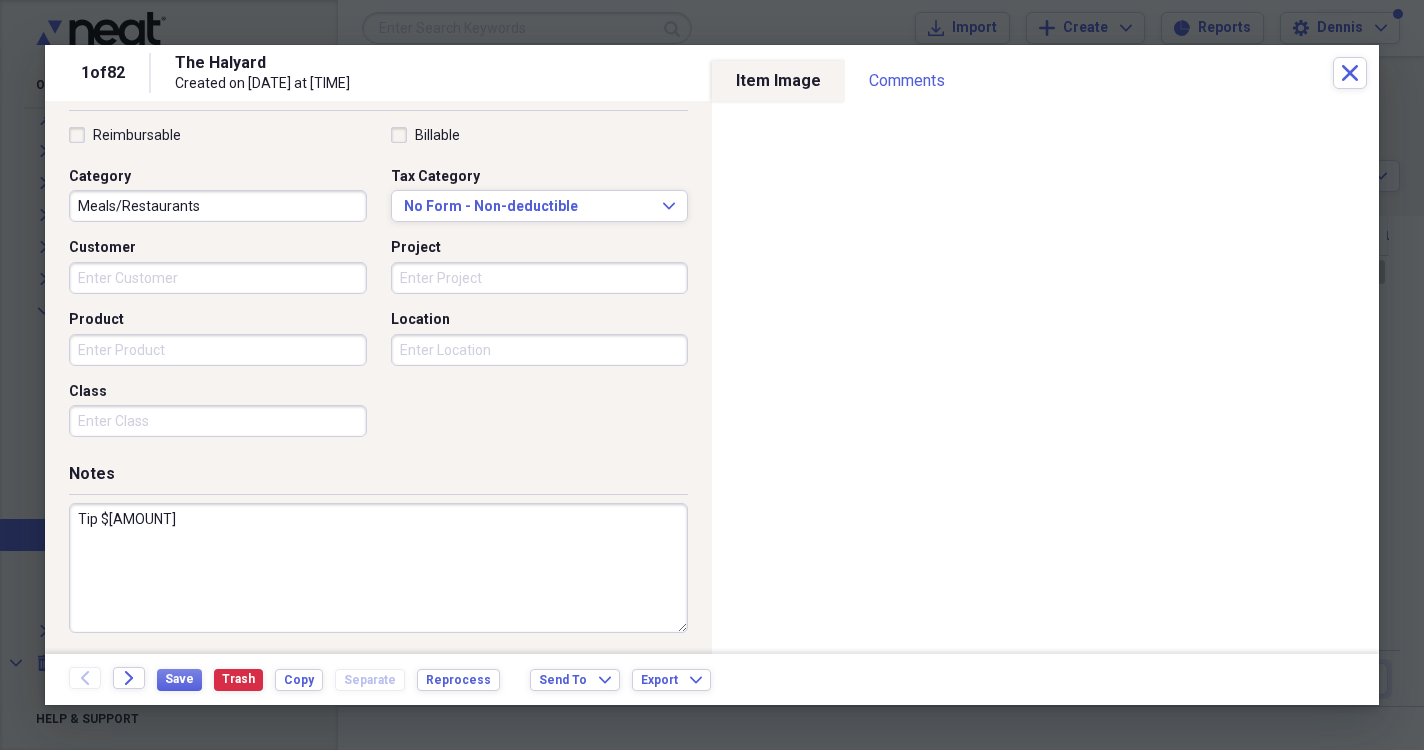 scroll, scrollTop: 461, scrollLeft: 0, axis: vertical 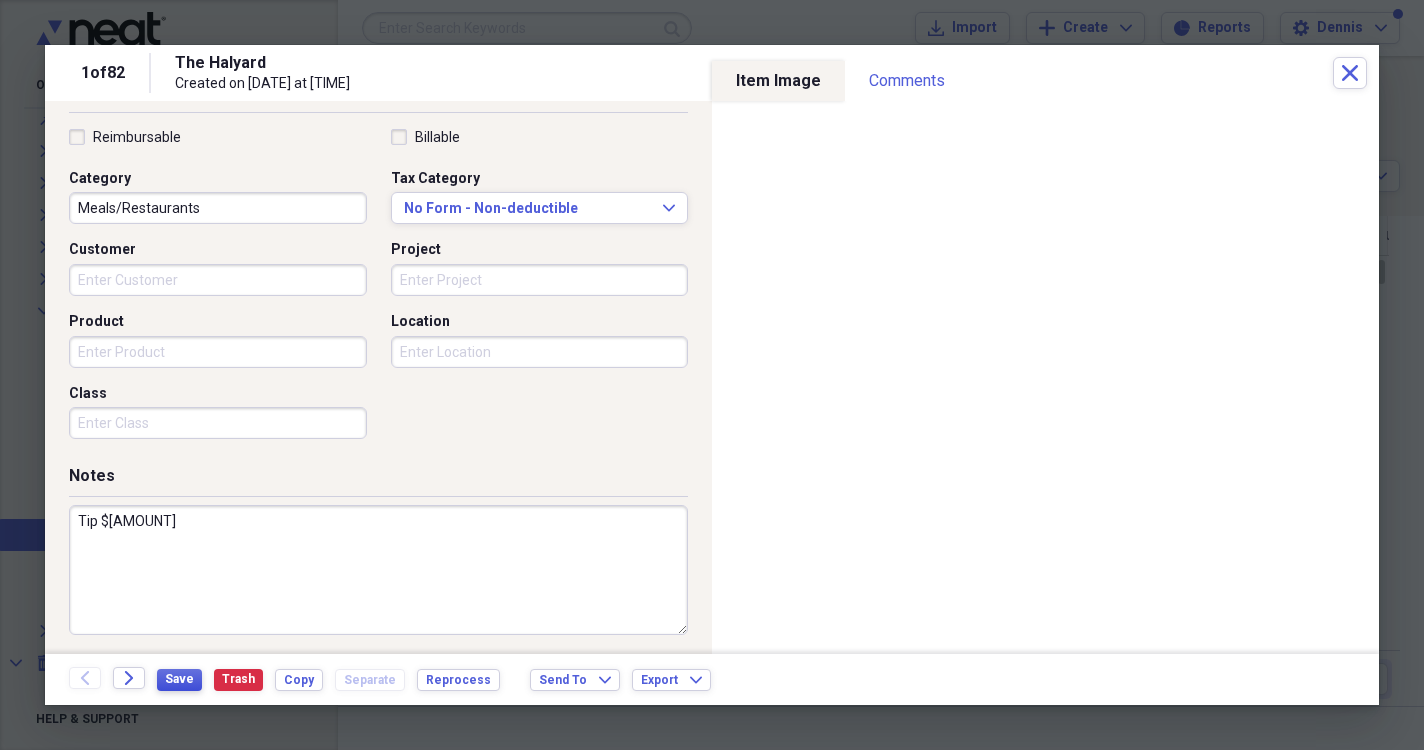 click on "Save" at bounding box center [179, 679] 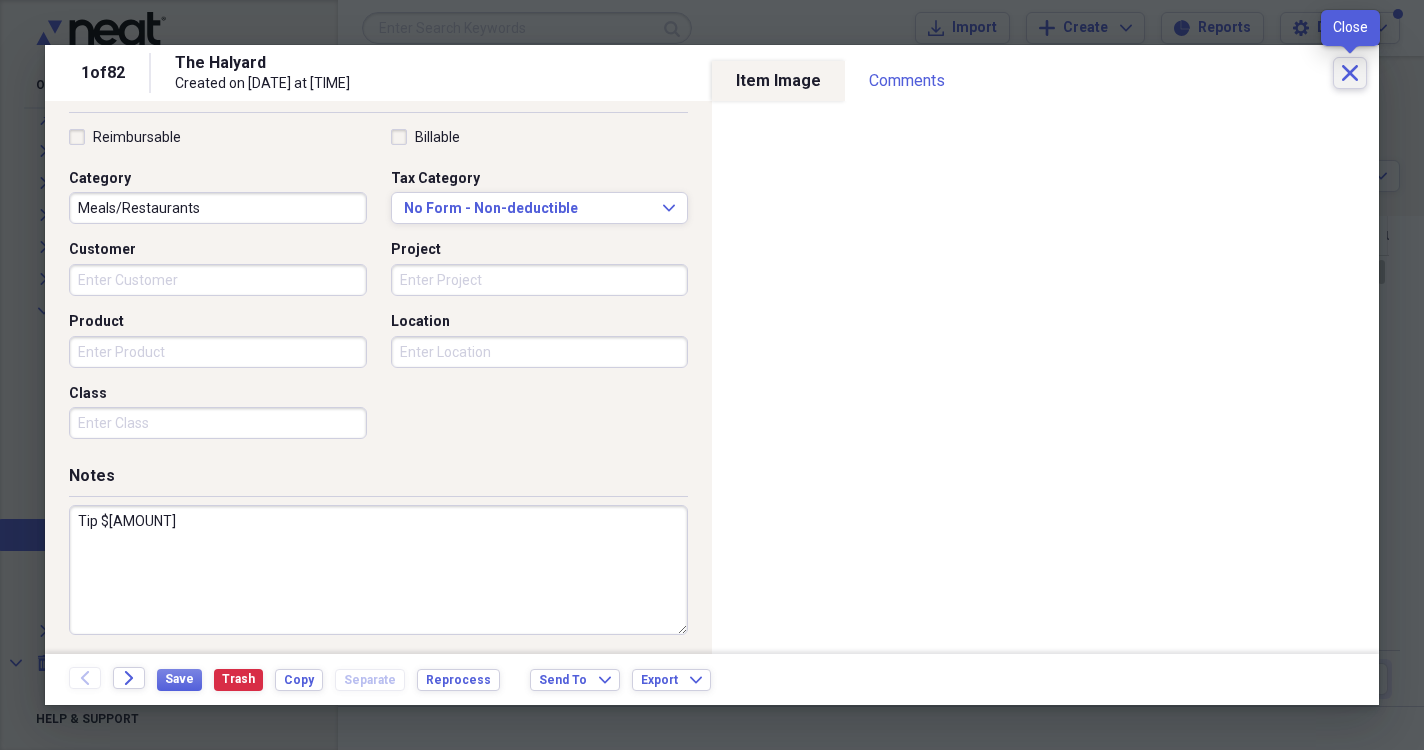 click 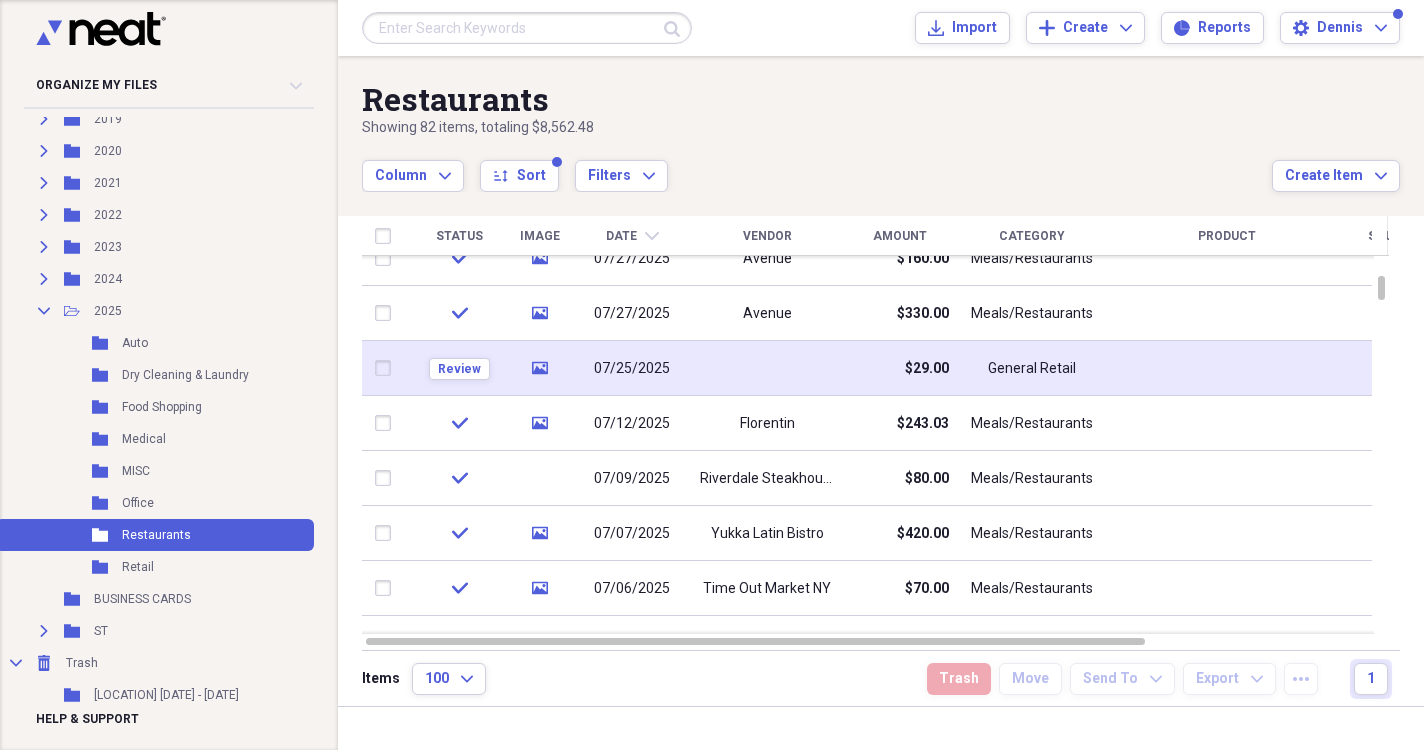 click on "Review" at bounding box center (459, 368) 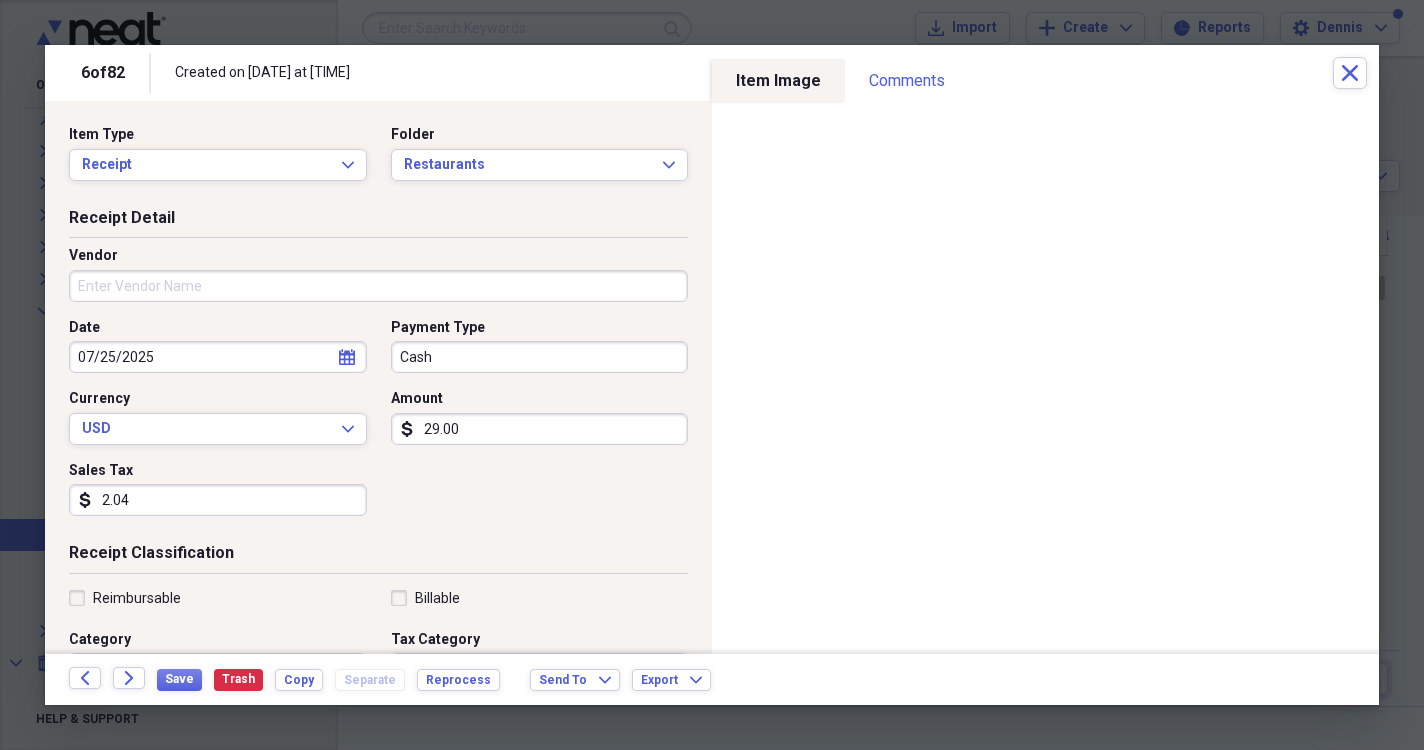 click on "Vendor" at bounding box center [378, 286] 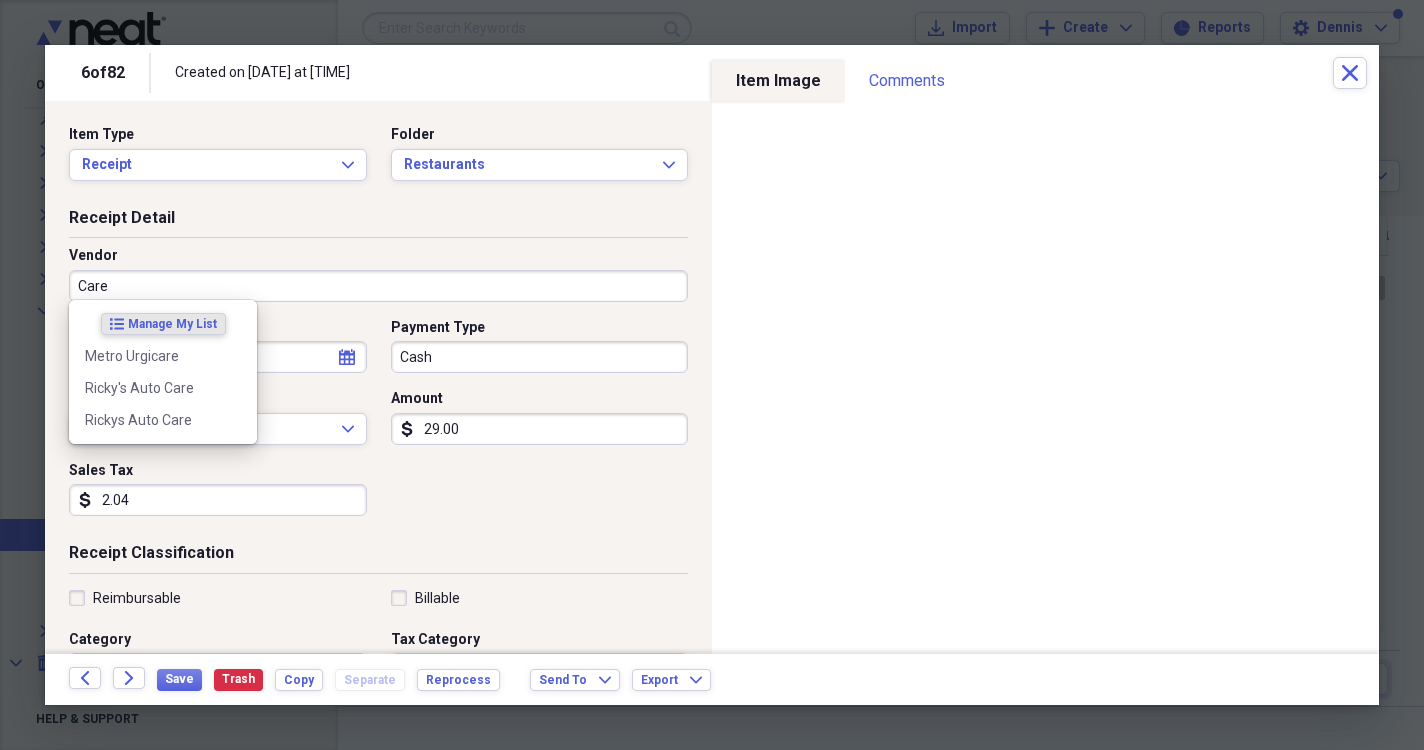 drag, startPoint x: 183, startPoint y: 299, endPoint x: 666, endPoint y: 292, distance: 483.05072 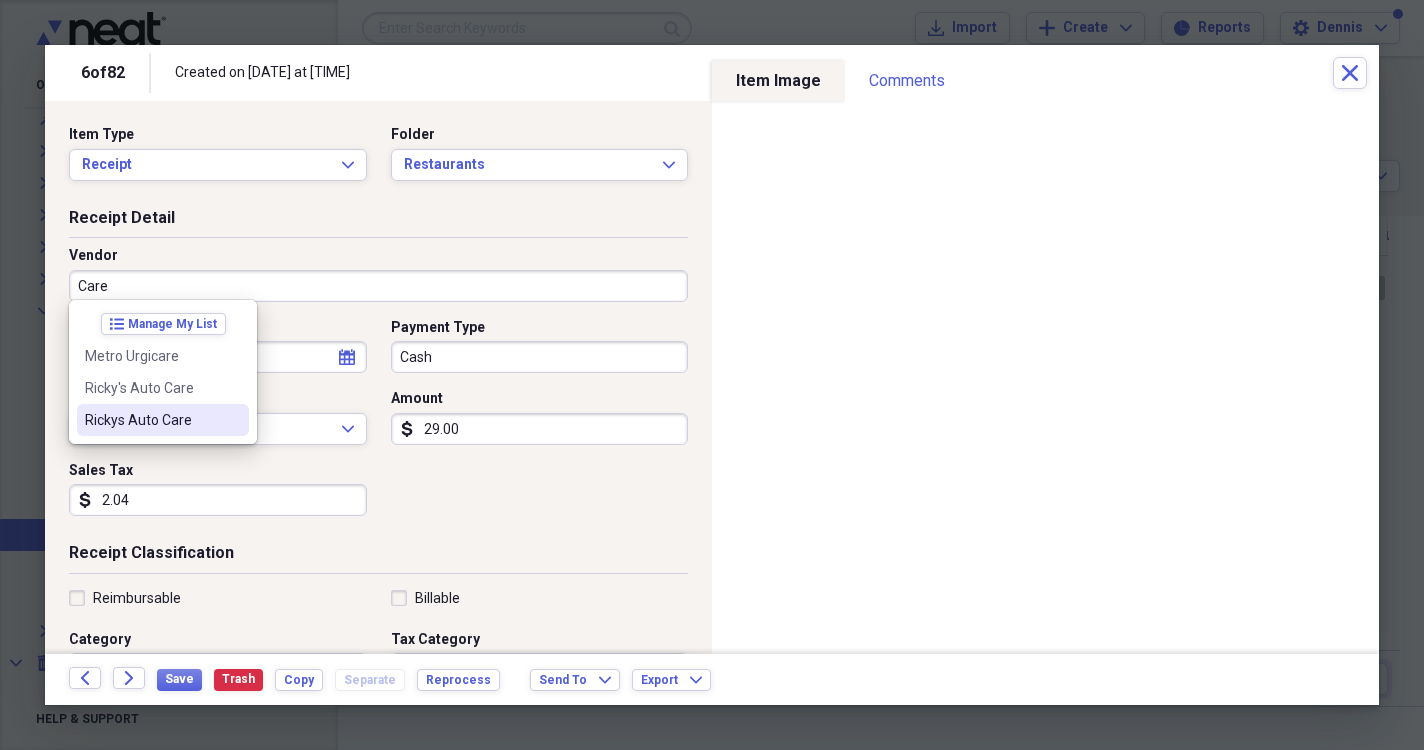 click on "Receipt Detail Vendor Care Date [DATE] calendar Calendar Payment Type Cash Currency USD Expand Amount dollar-sign [AMOUNT] Sales Tax dollar-sign [AMOUNT]" at bounding box center [378, 375] 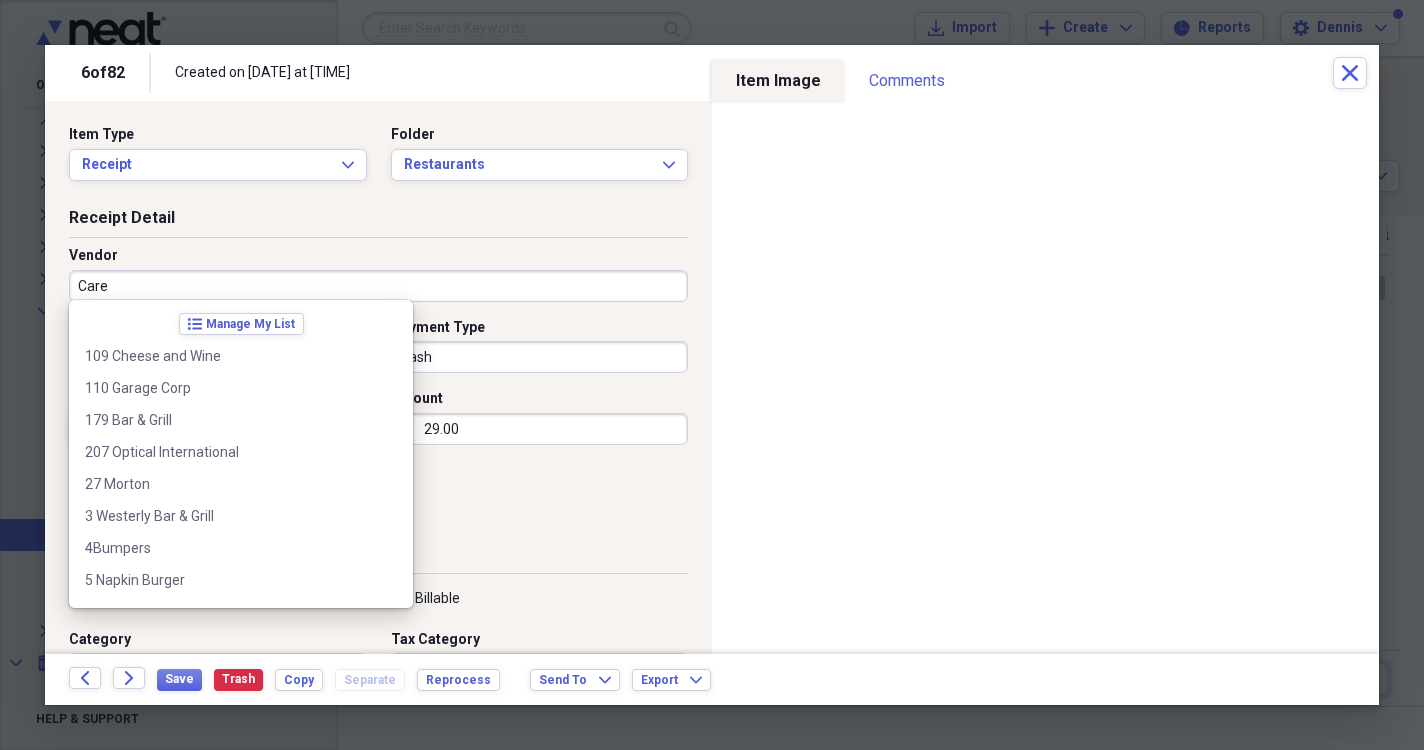 click on "Care" at bounding box center (378, 286) 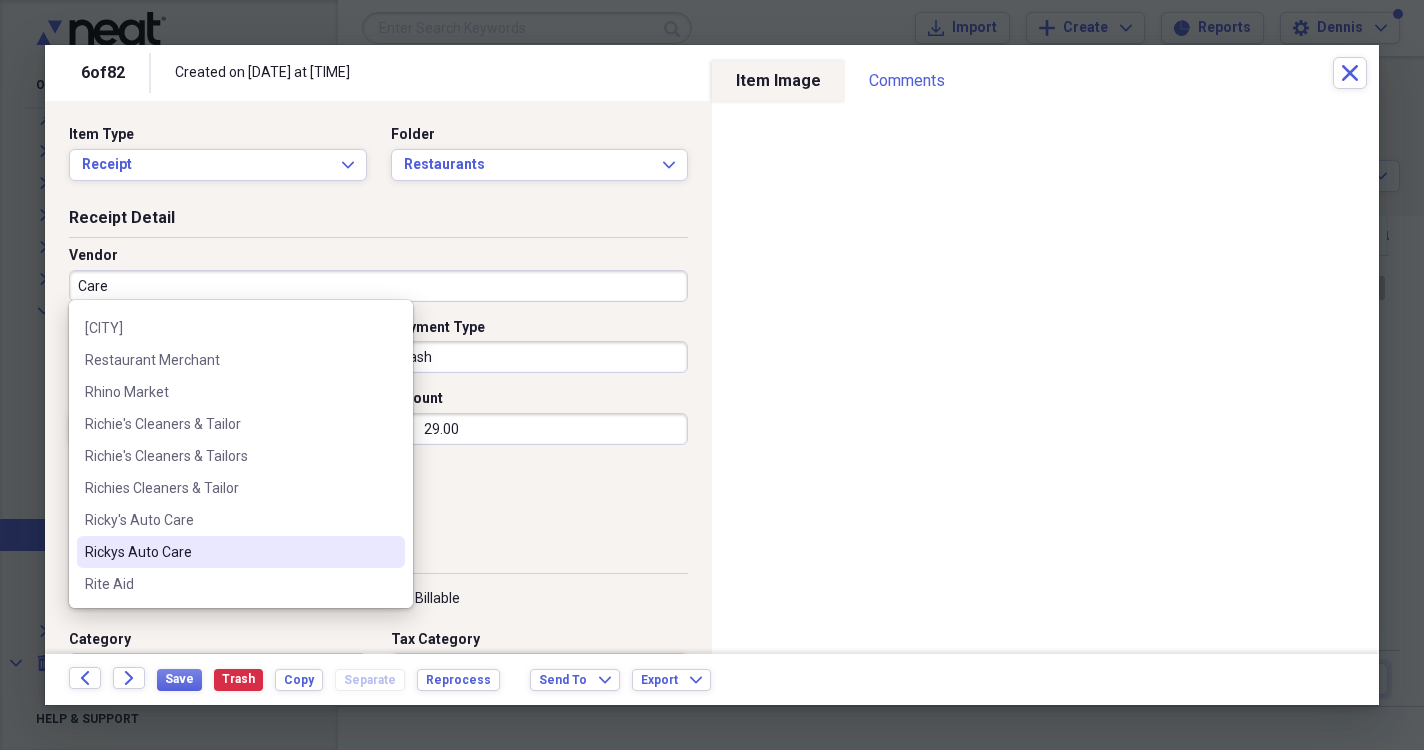 click on "Care" at bounding box center (378, 286) 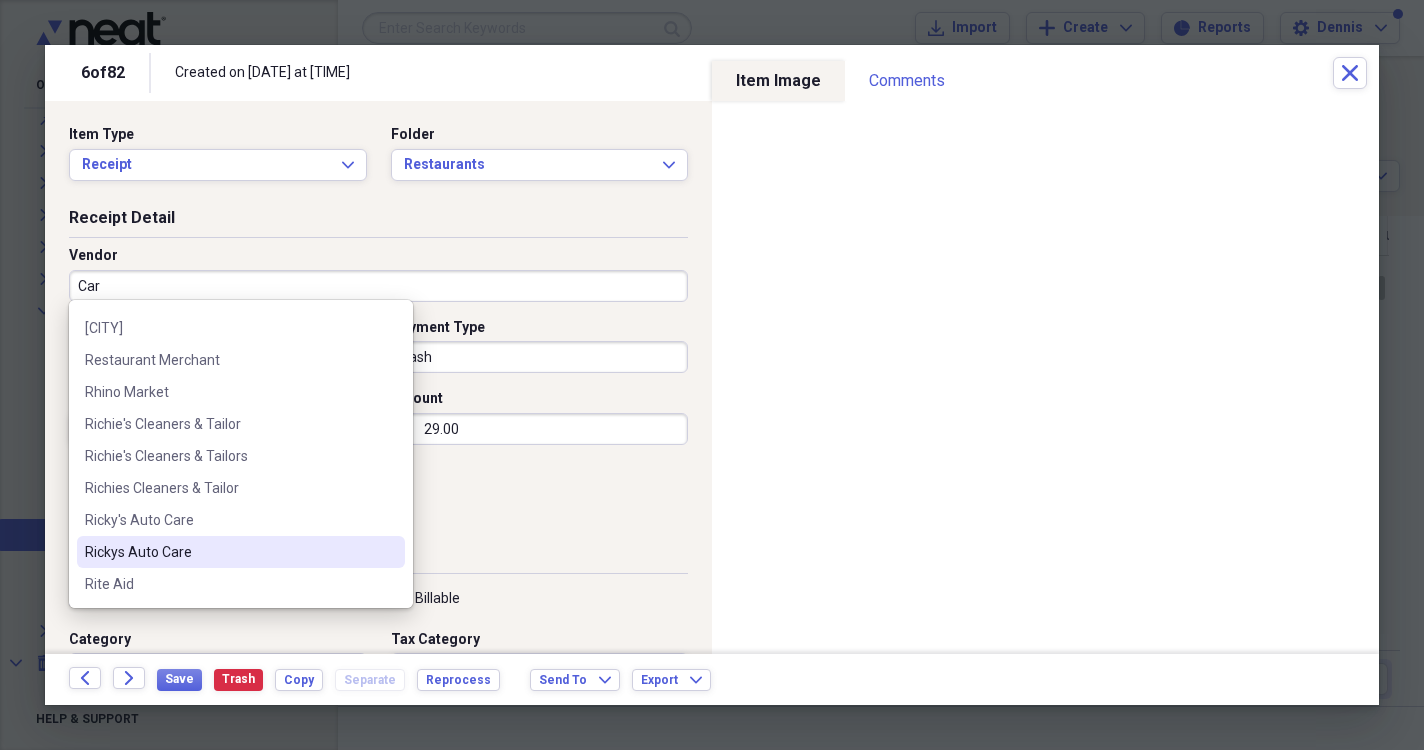 scroll, scrollTop: 0, scrollLeft: 0, axis: both 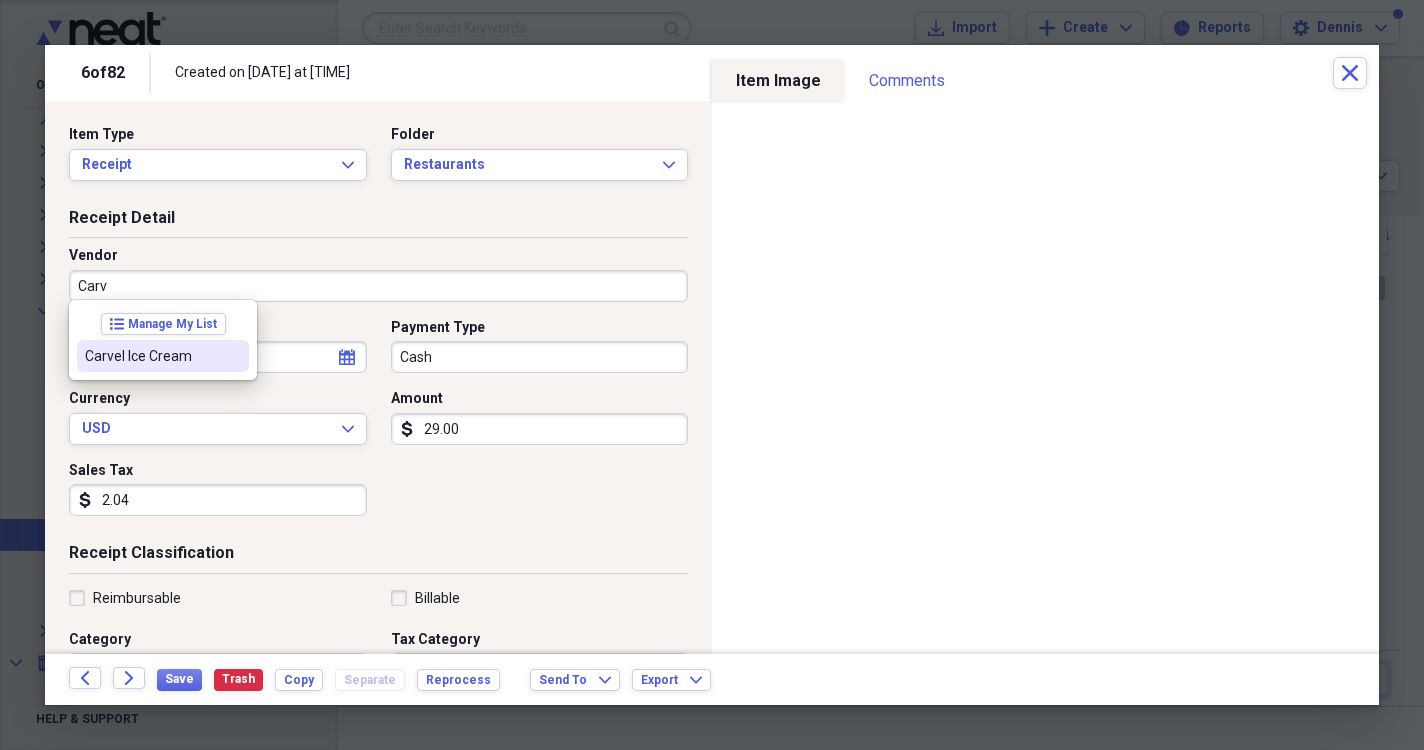 click on "Carvel Ice Cream" at bounding box center (151, 356) 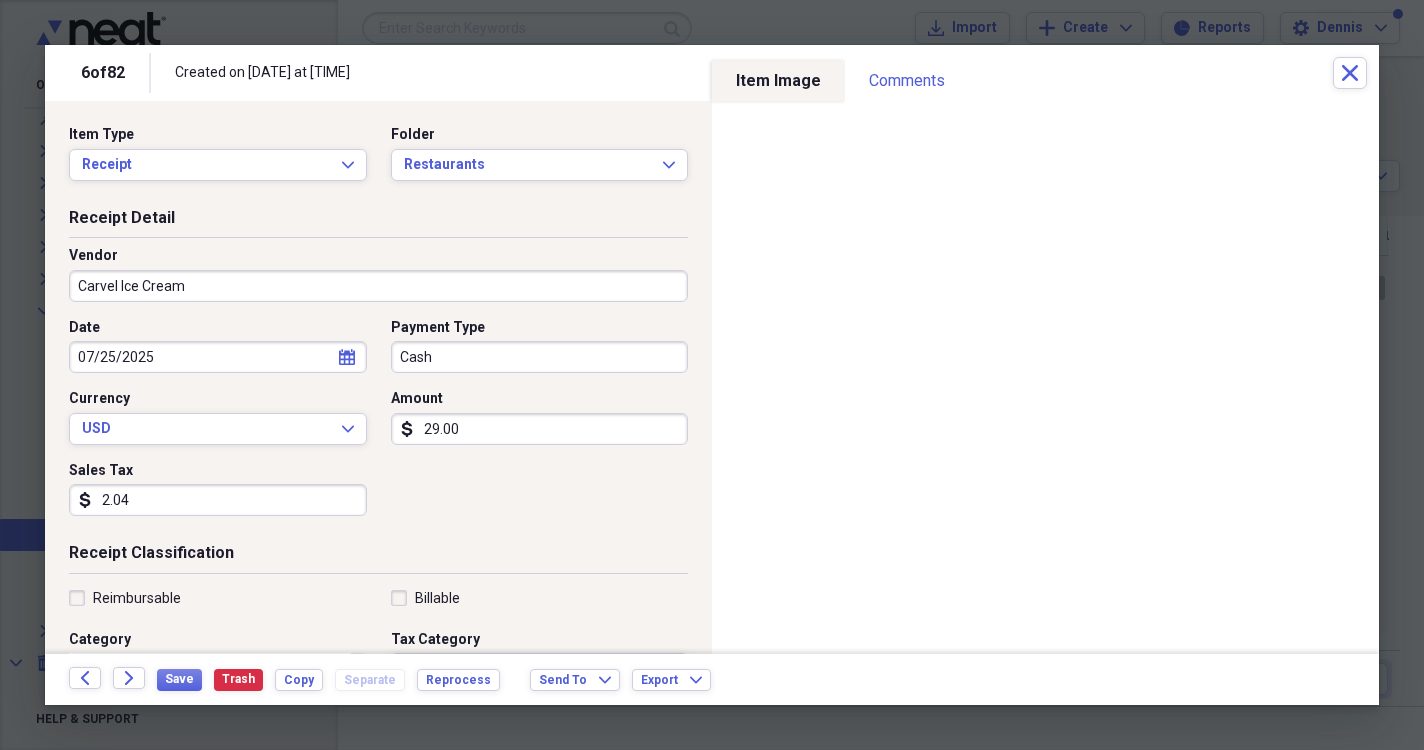 type on "Meals/Restaurants" 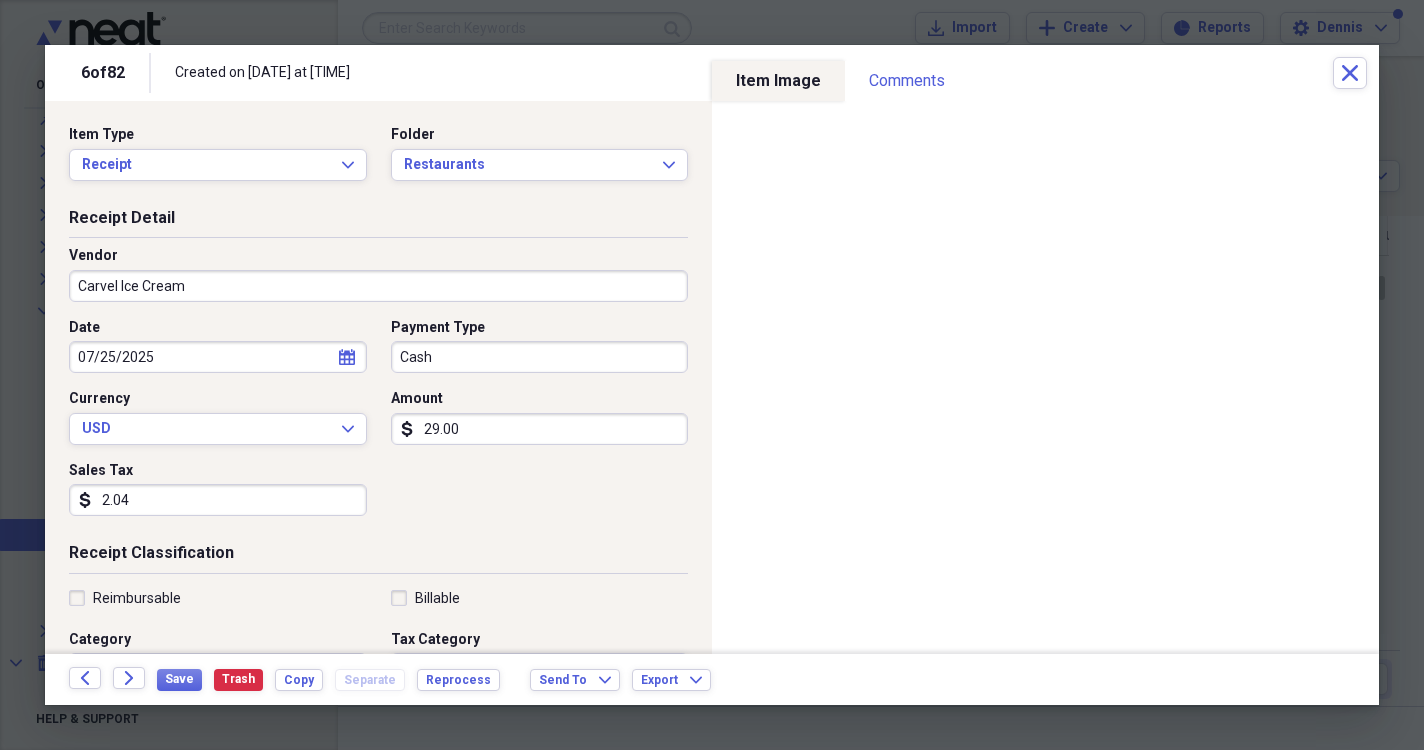 click on "Date [DATE] calendar Calendar Payment Type Cash Currency USD Expand Amount dollar-sign [AMOUNT] Sales Tax dollar-sign [AMOUNT]" at bounding box center [378, 425] 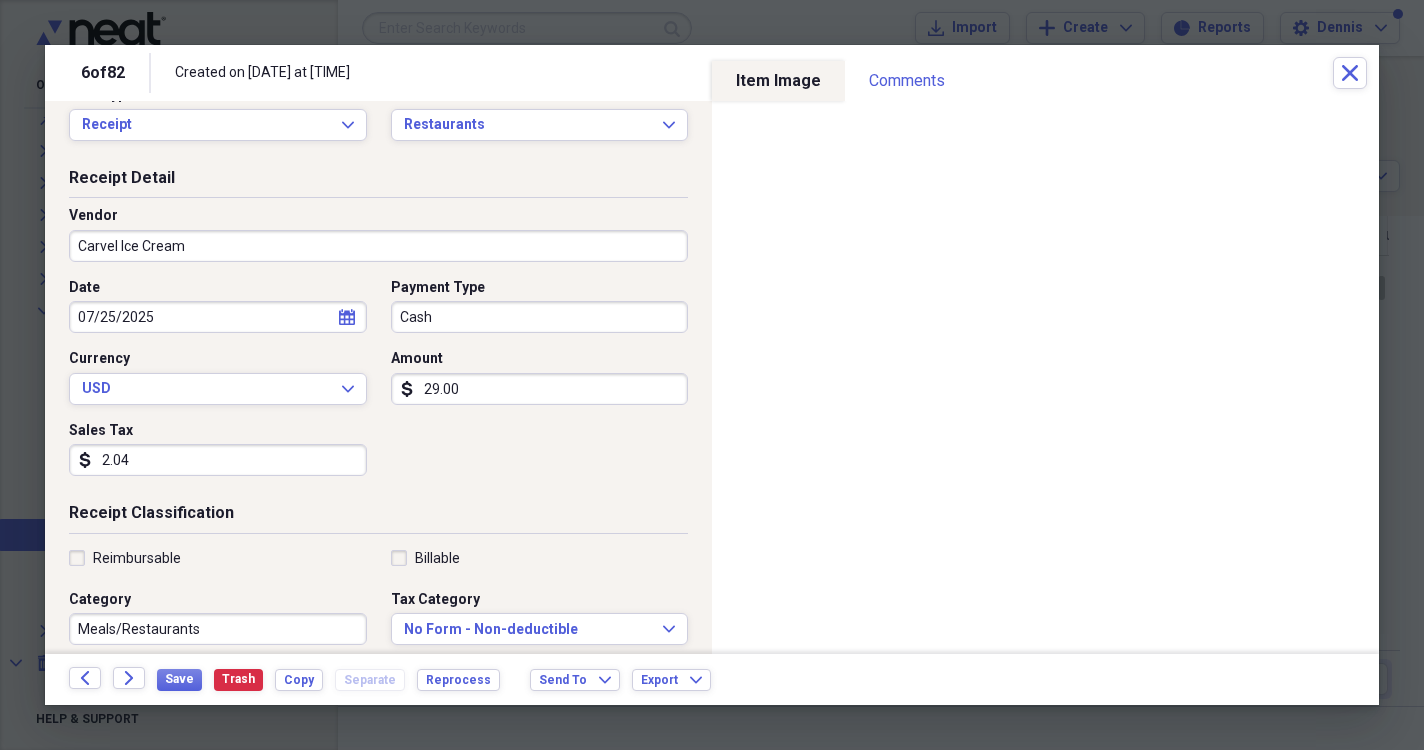 scroll, scrollTop: 39, scrollLeft: 0, axis: vertical 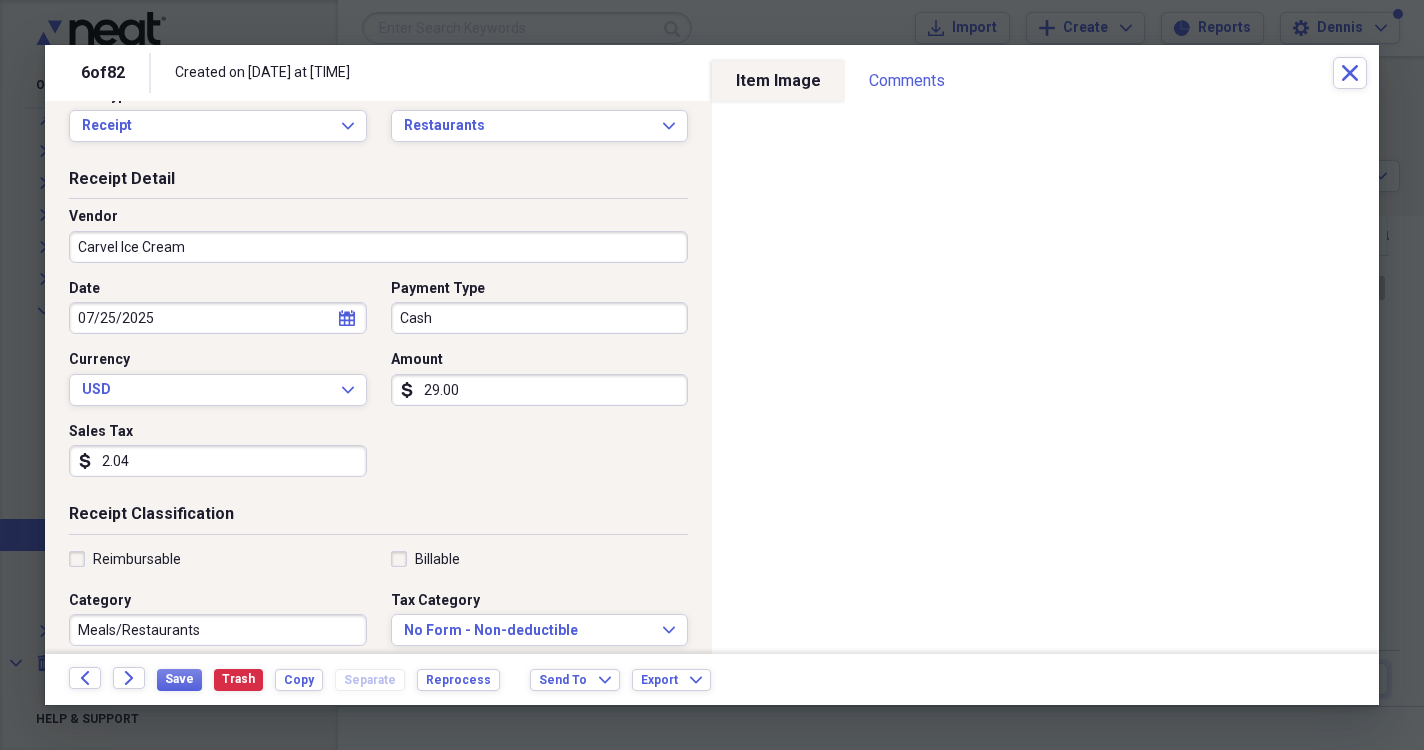 click on "29.00" at bounding box center (540, 390) 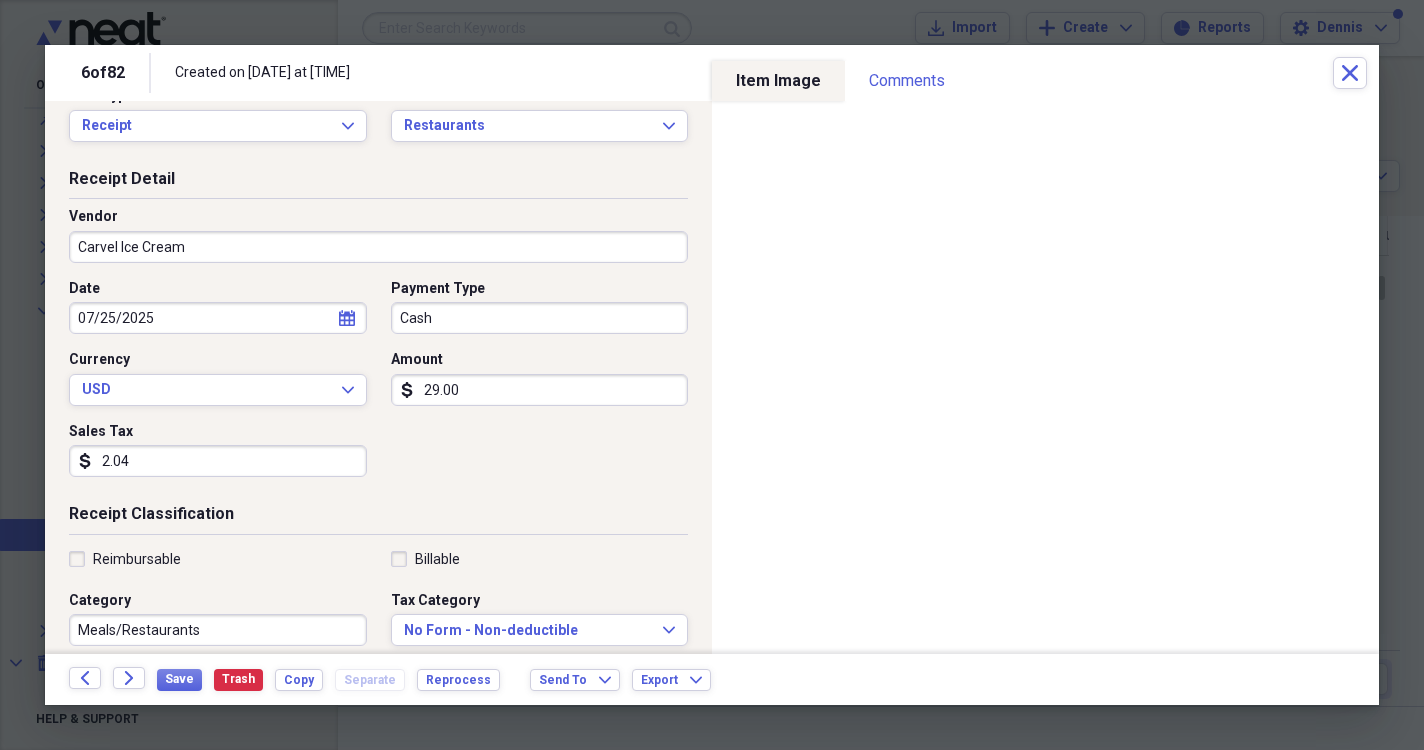 click on "29.00" at bounding box center (540, 390) 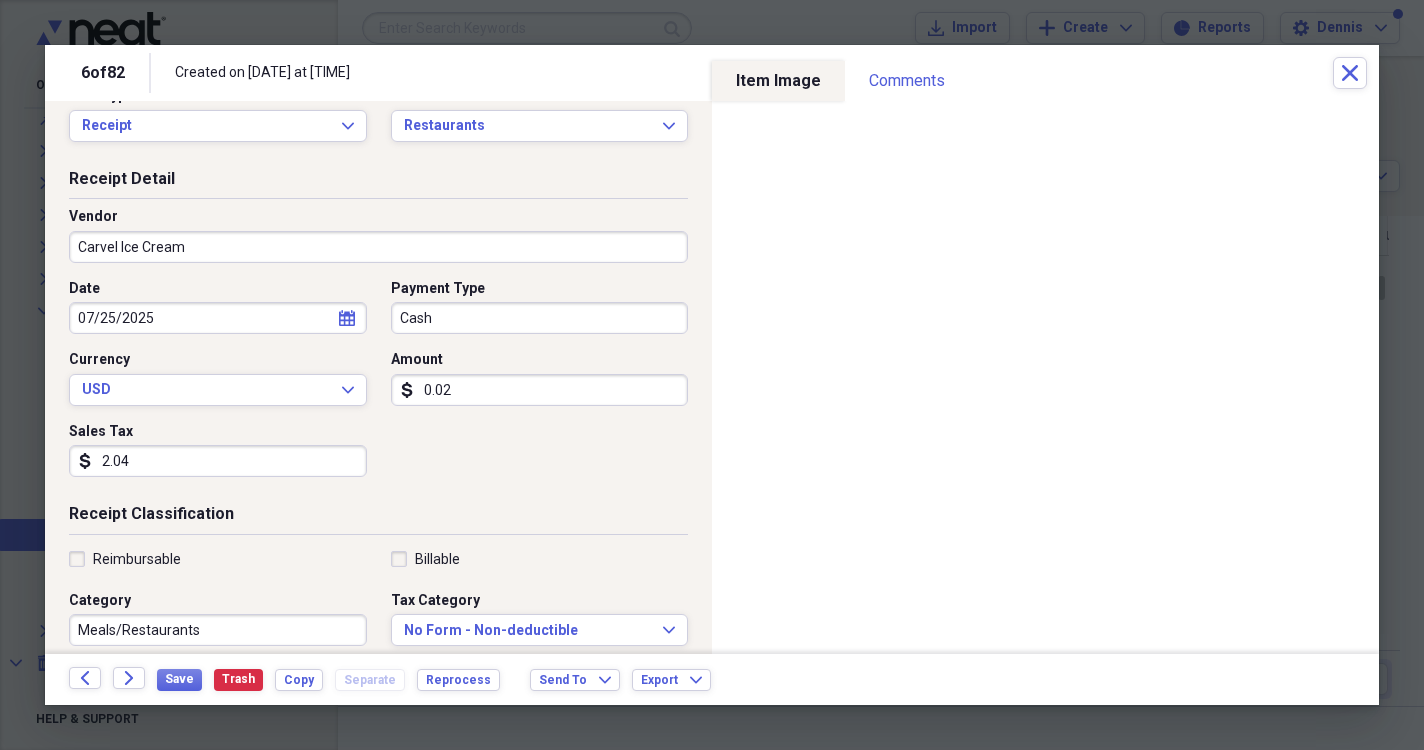 type on "0.02" 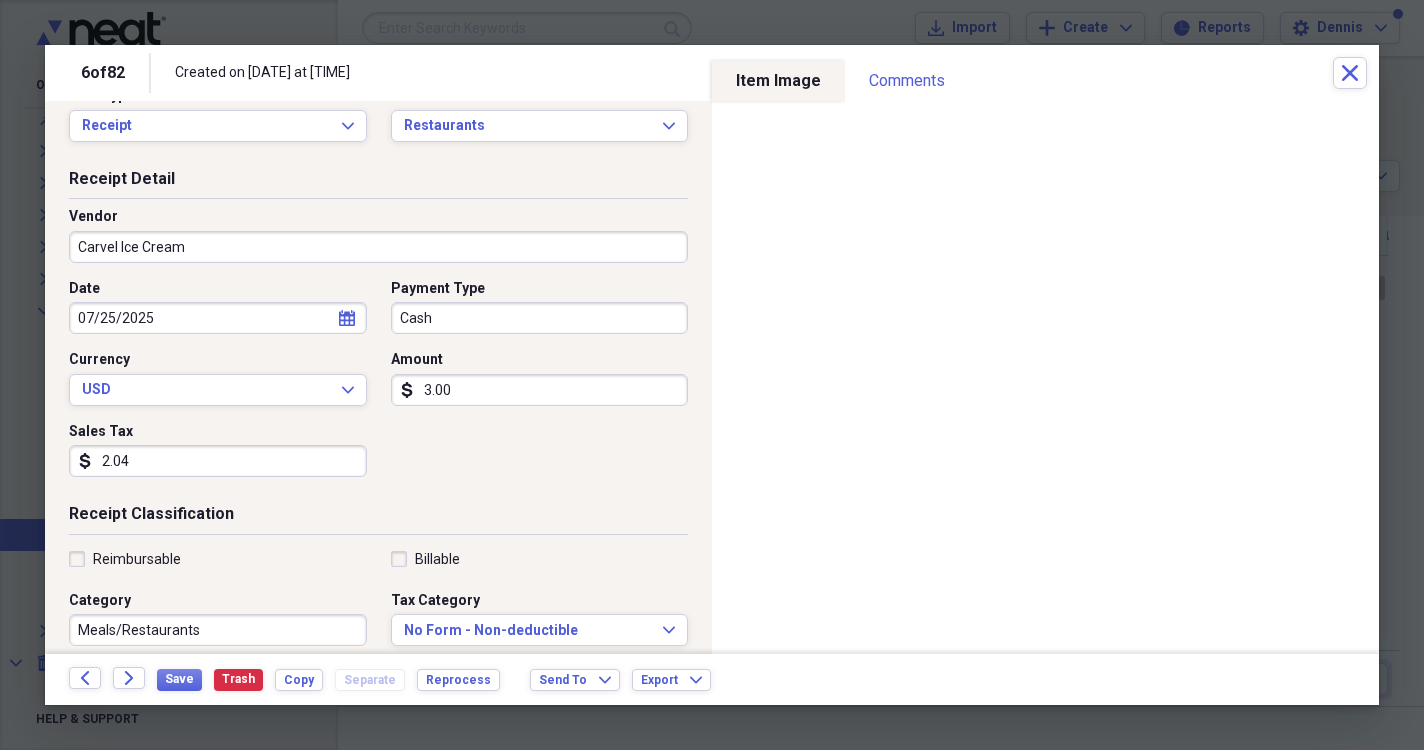 type on "30.00" 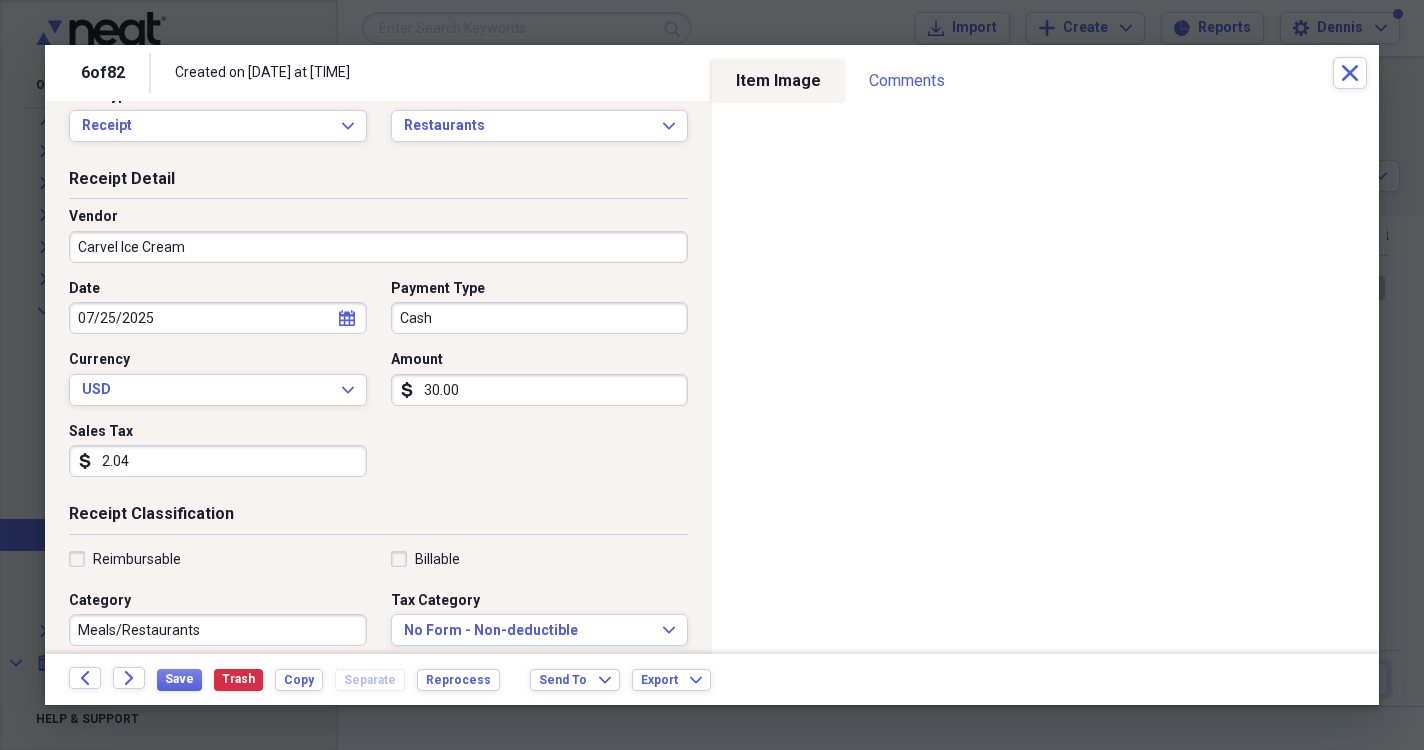 click on "Date [DATE] calendar Calendar Payment Type Cash Currency USD Expand Amount dollar-sign [AMOUNT] Sales Tax dollar-sign [AMOUNT]" at bounding box center [378, 386] 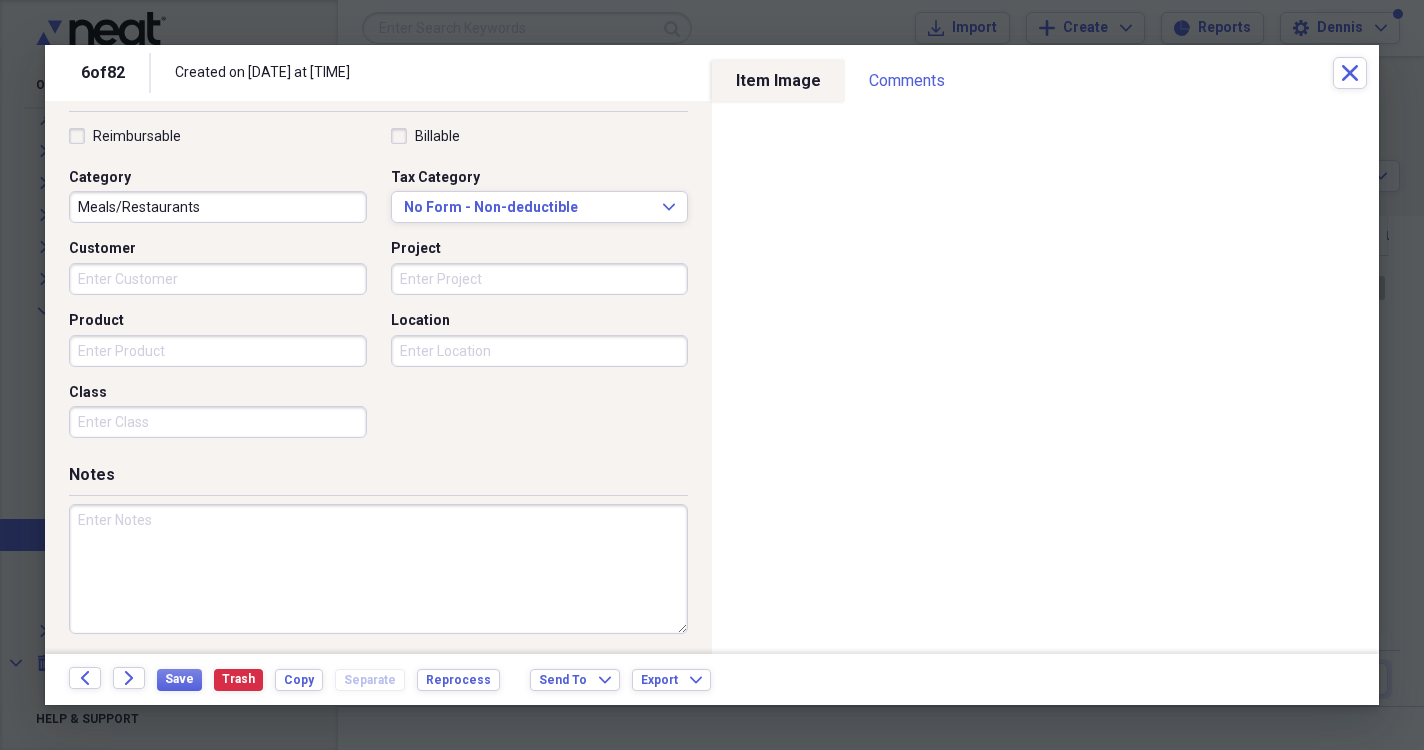 scroll, scrollTop: 461, scrollLeft: 0, axis: vertical 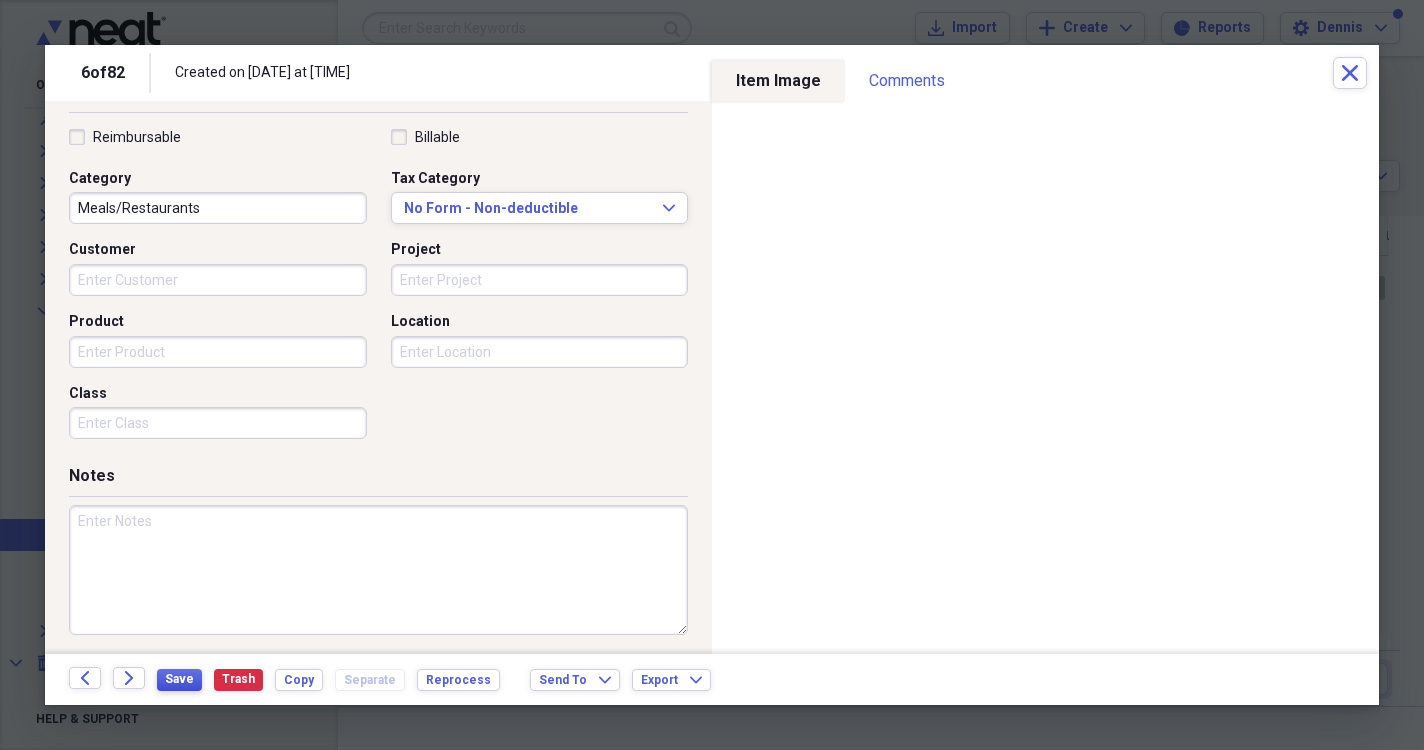 click on "Save" at bounding box center [179, 679] 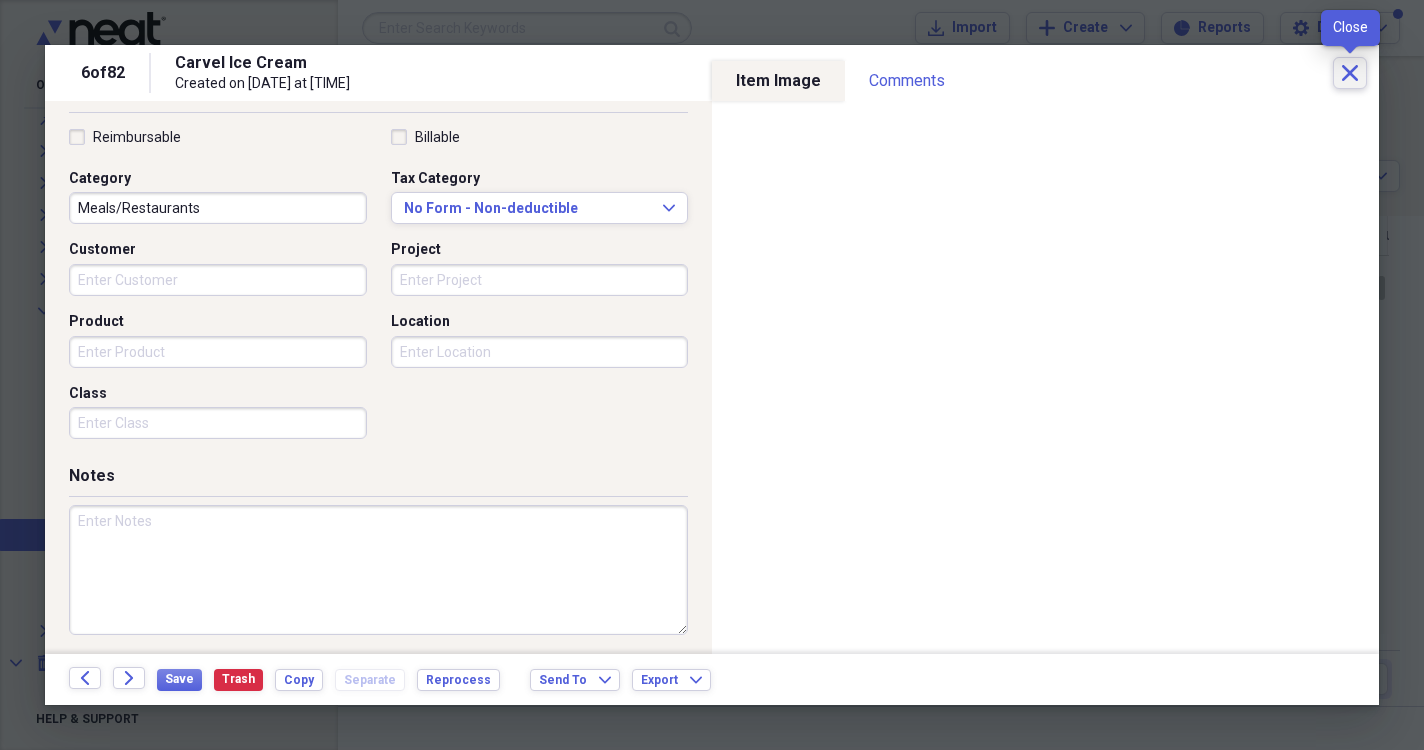 click on "Close" at bounding box center [1350, 73] 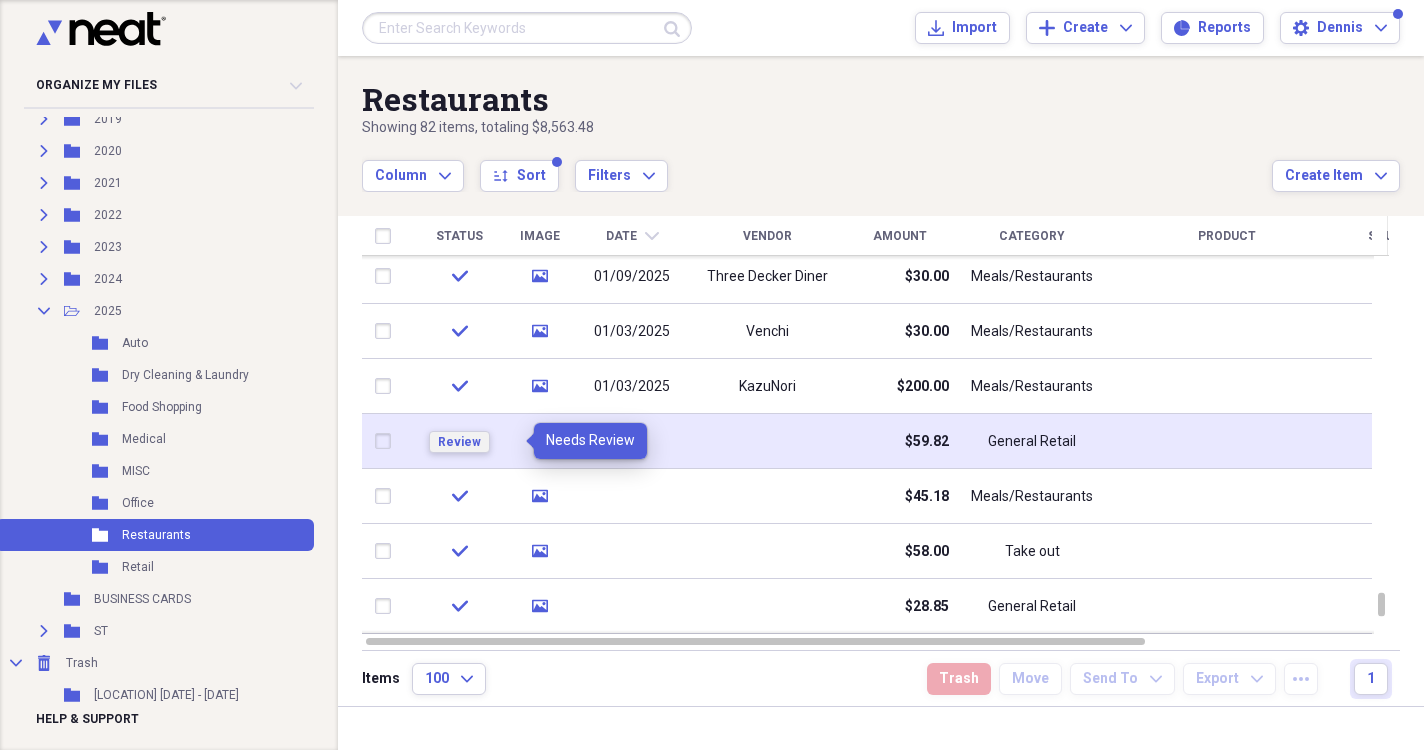 click on "Review" at bounding box center [459, 442] 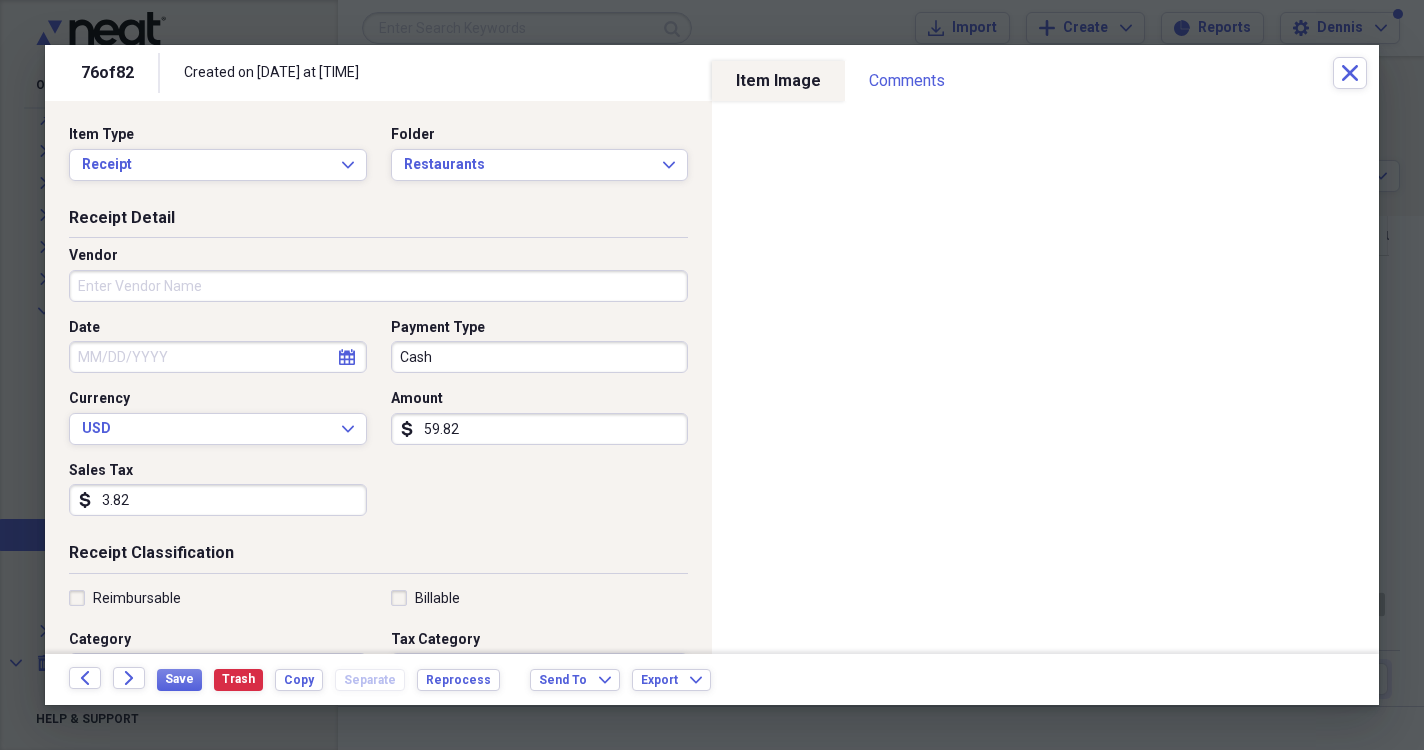 click on "Vendor" at bounding box center (378, 286) 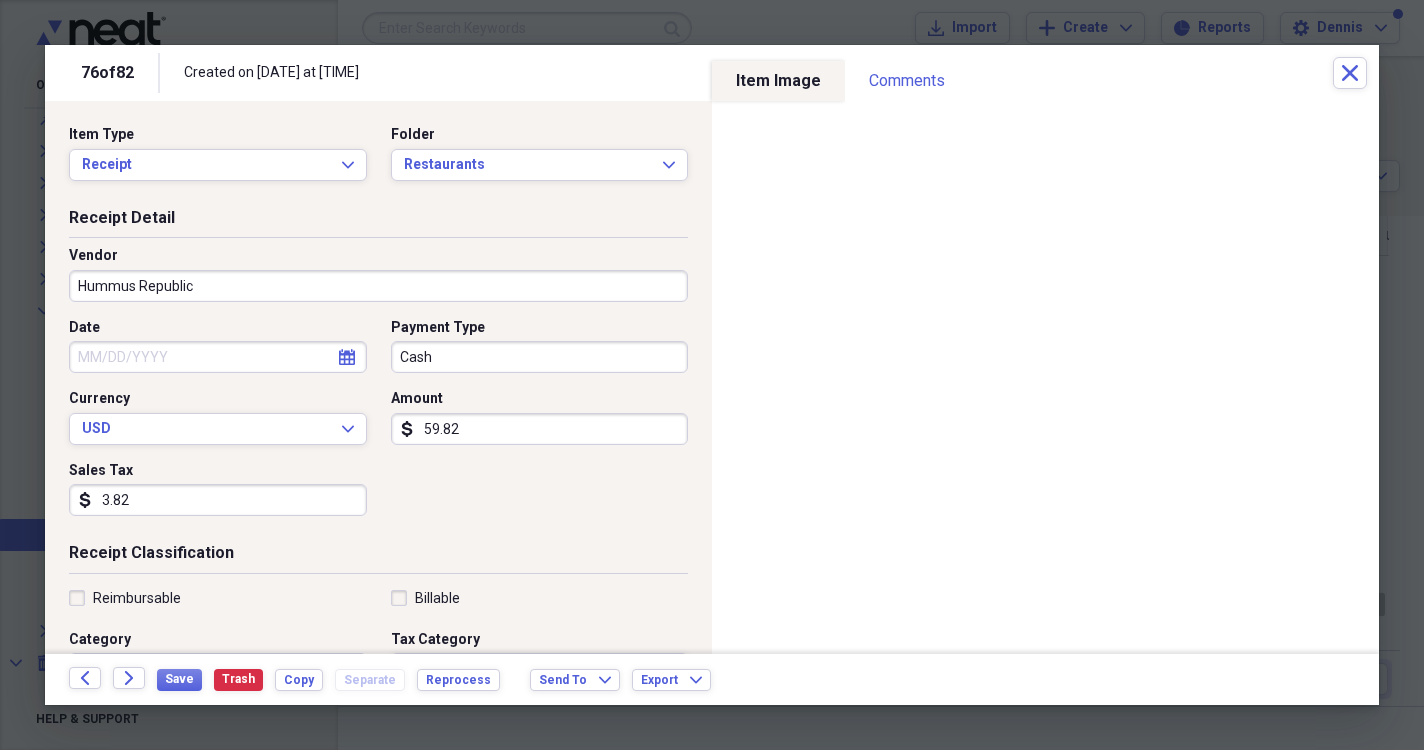 type on "Hummus Republic" 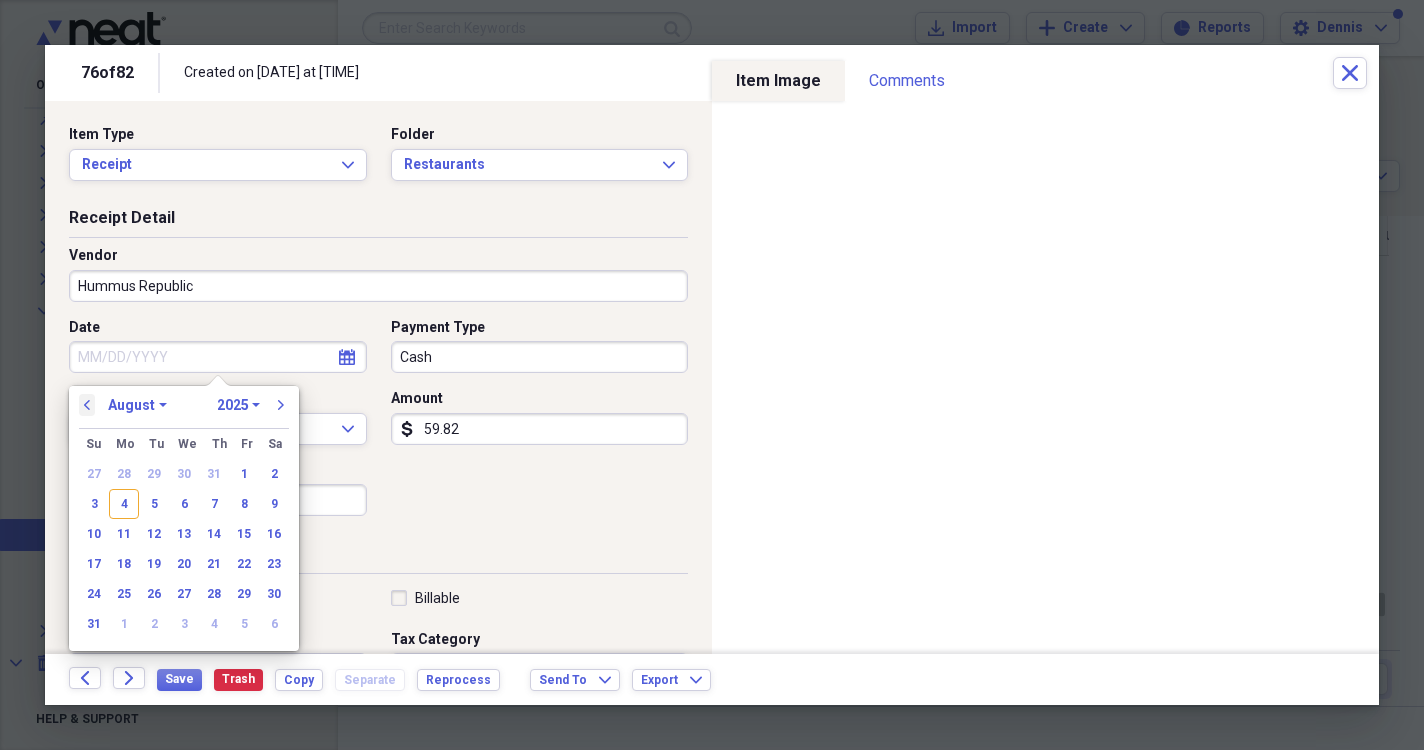 click on "previous" at bounding box center [87, 405] 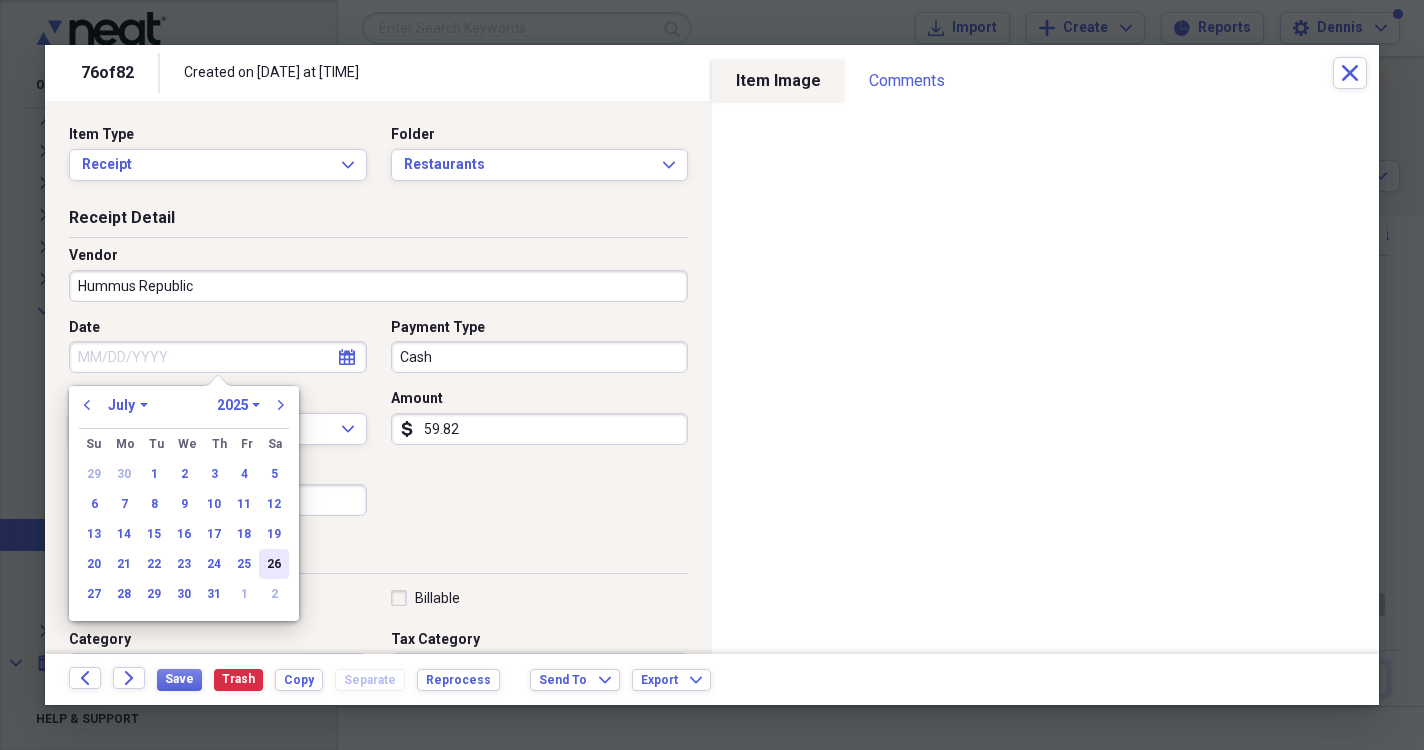 click on "26" at bounding box center (274, 564) 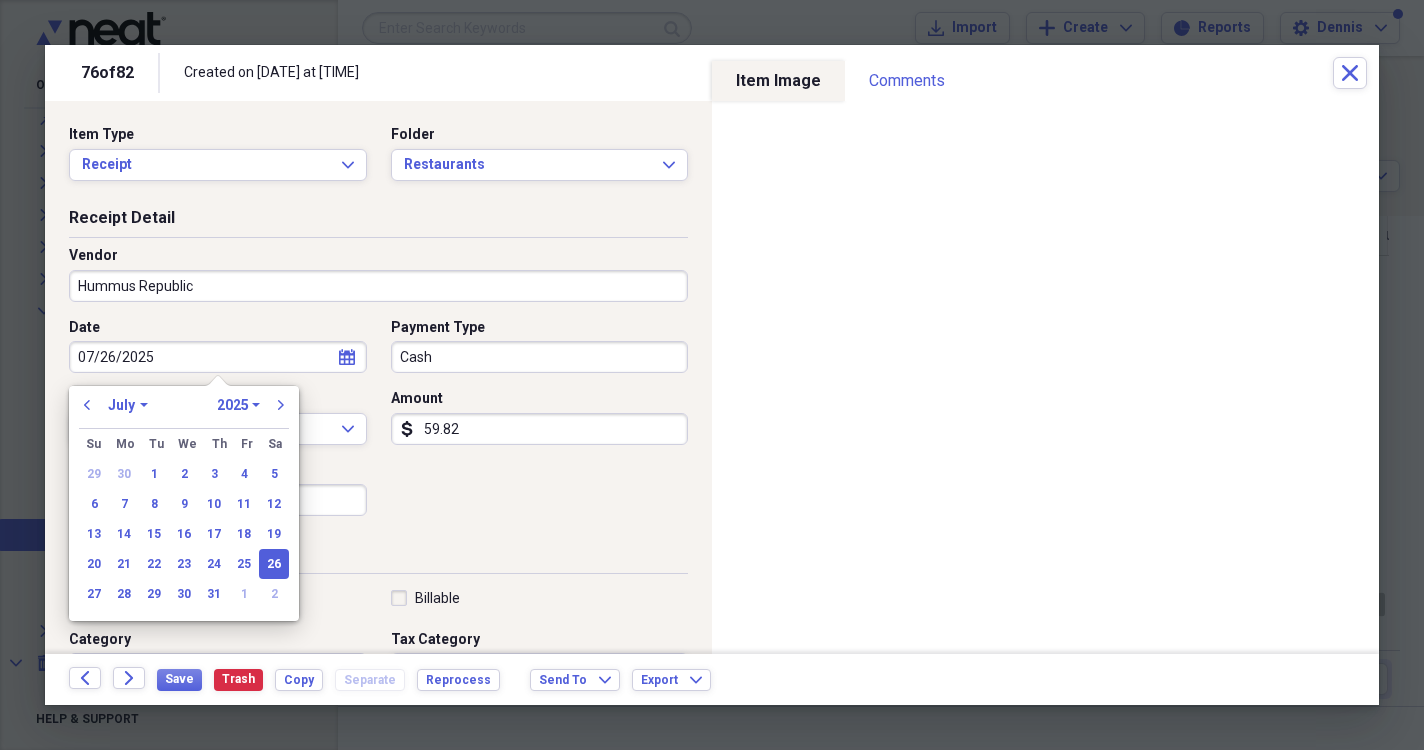 type on "07/26/2025" 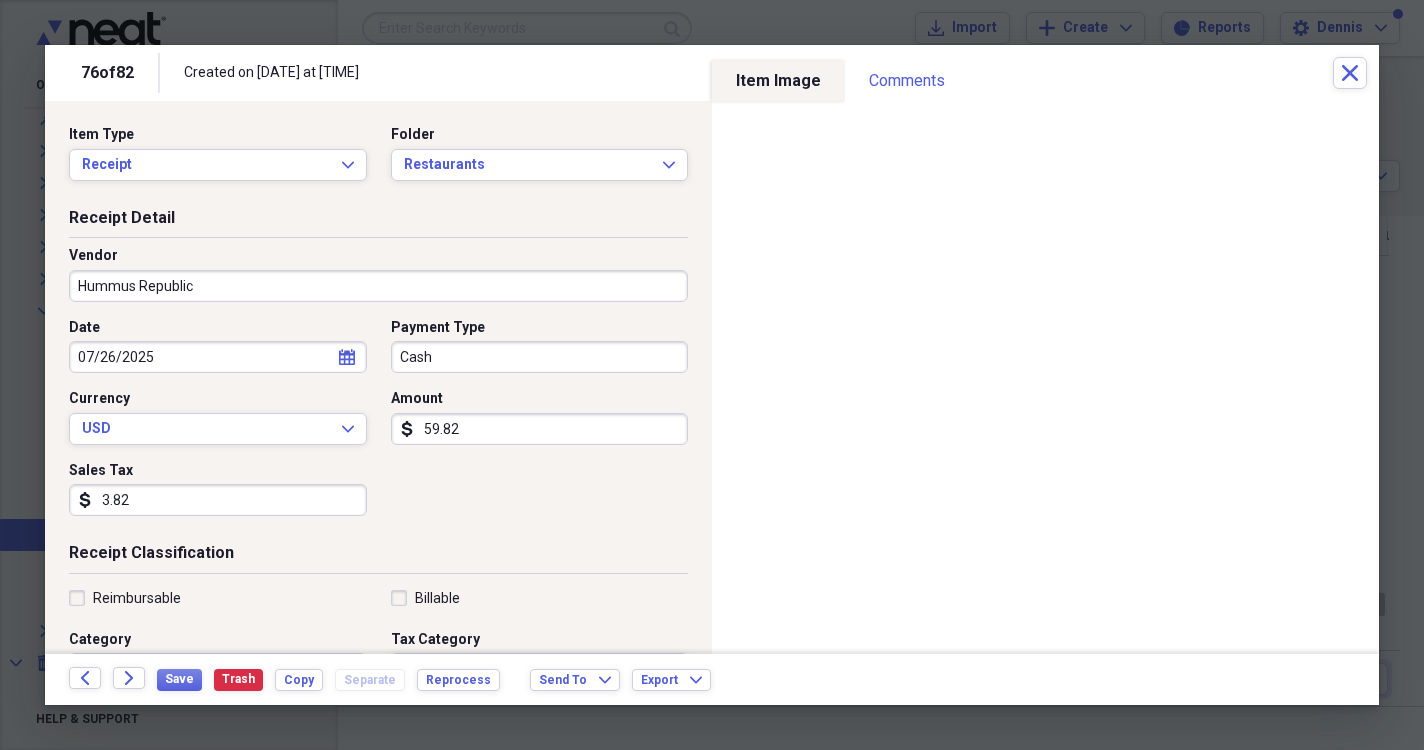 click on "59.82" at bounding box center (540, 429) 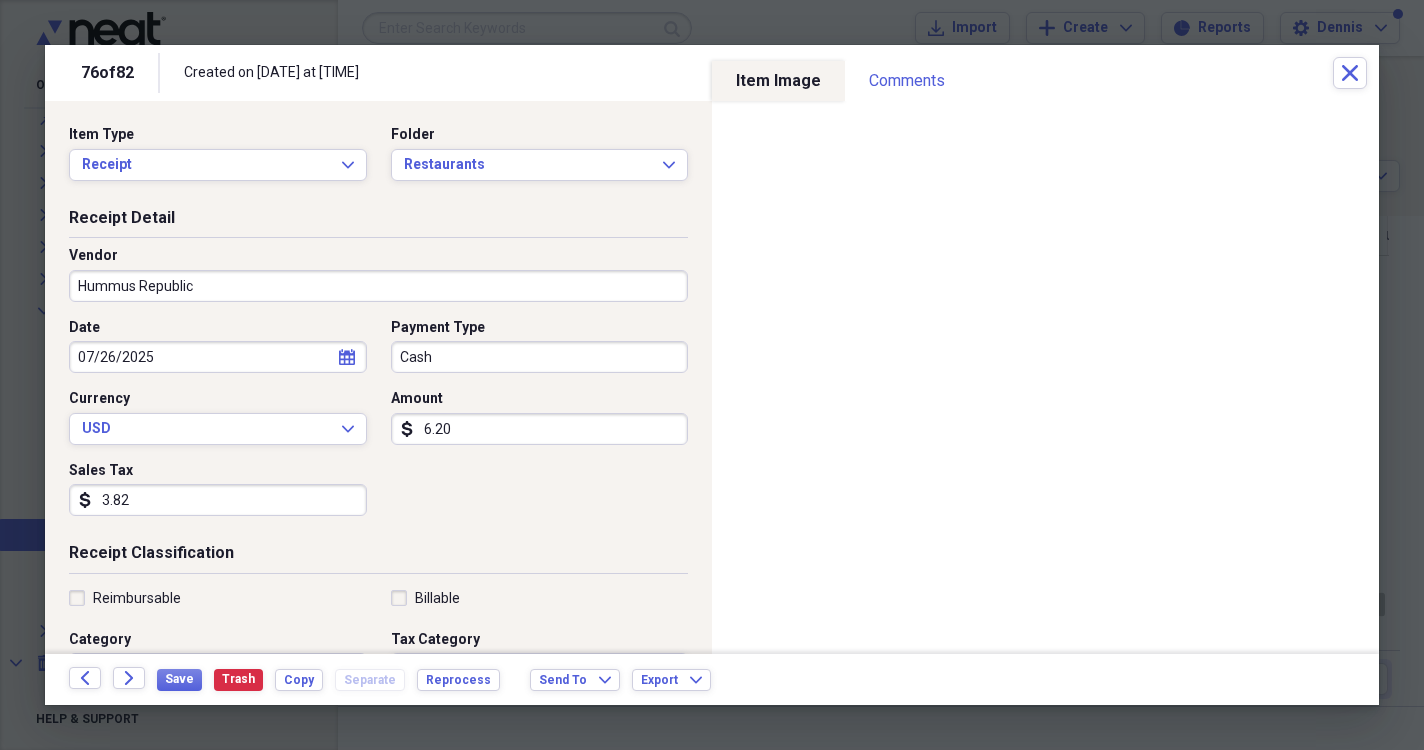 type on "62.00" 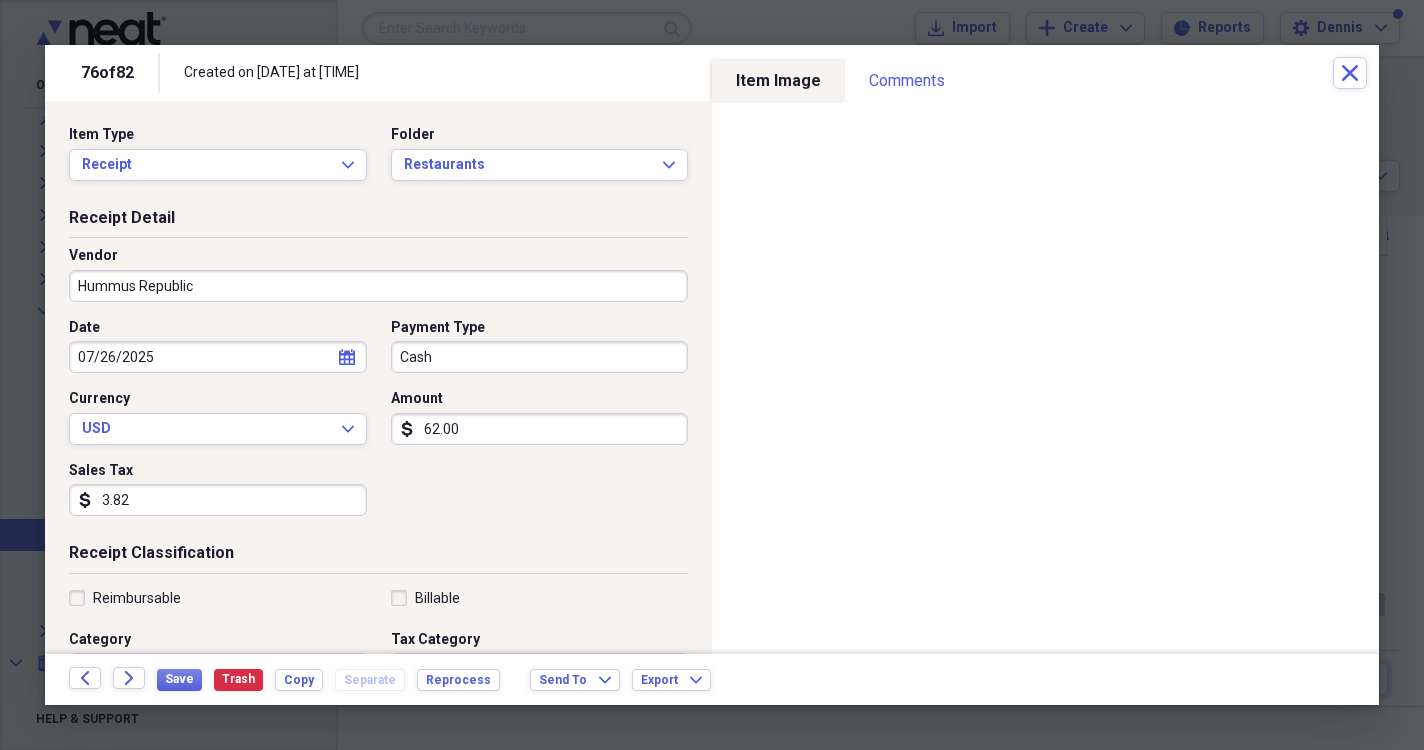 click on "Date [DATE] calendar Calendar Payment Type Cash Currency USD Expand Amount dollar-sign [AMOUNT] Sales Tax dollar-sign [AMOUNT]" at bounding box center [378, 425] 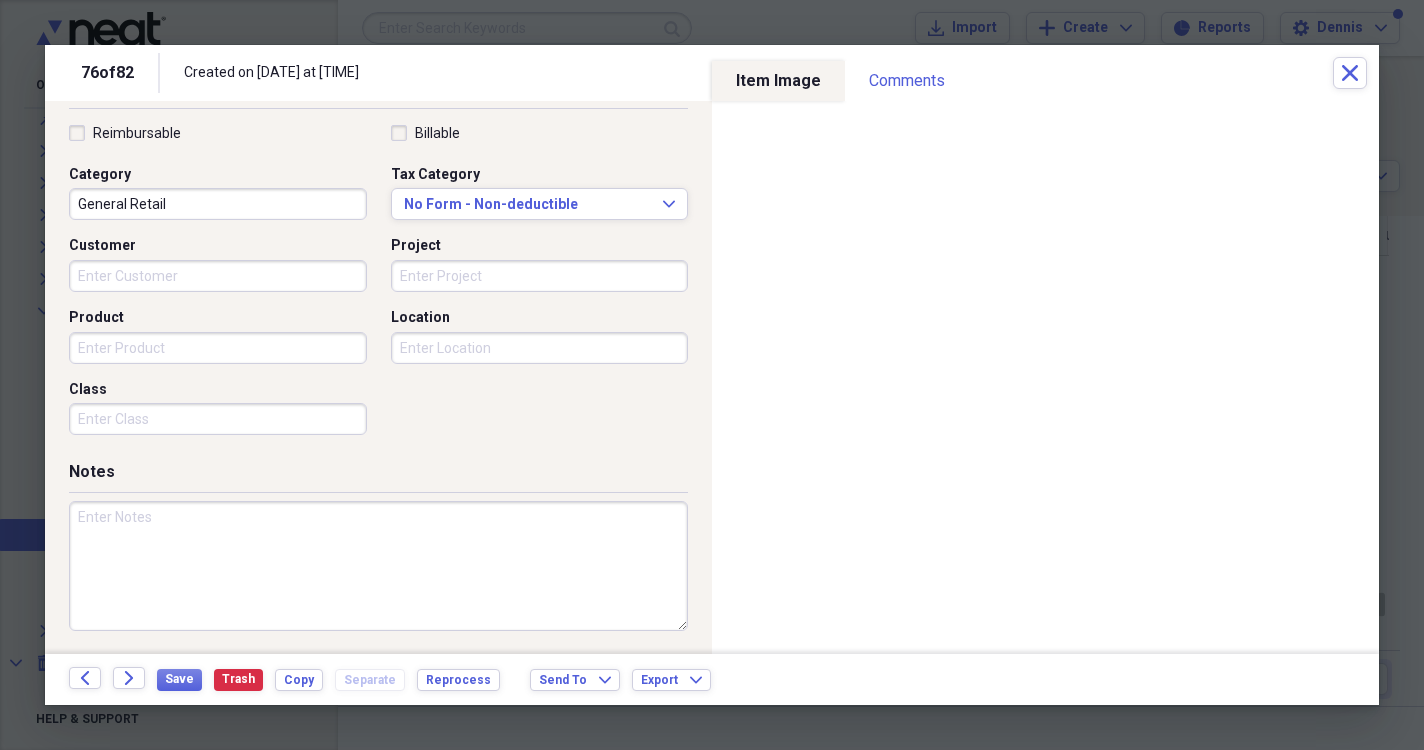 scroll, scrollTop: 461, scrollLeft: 0, axis: vertical 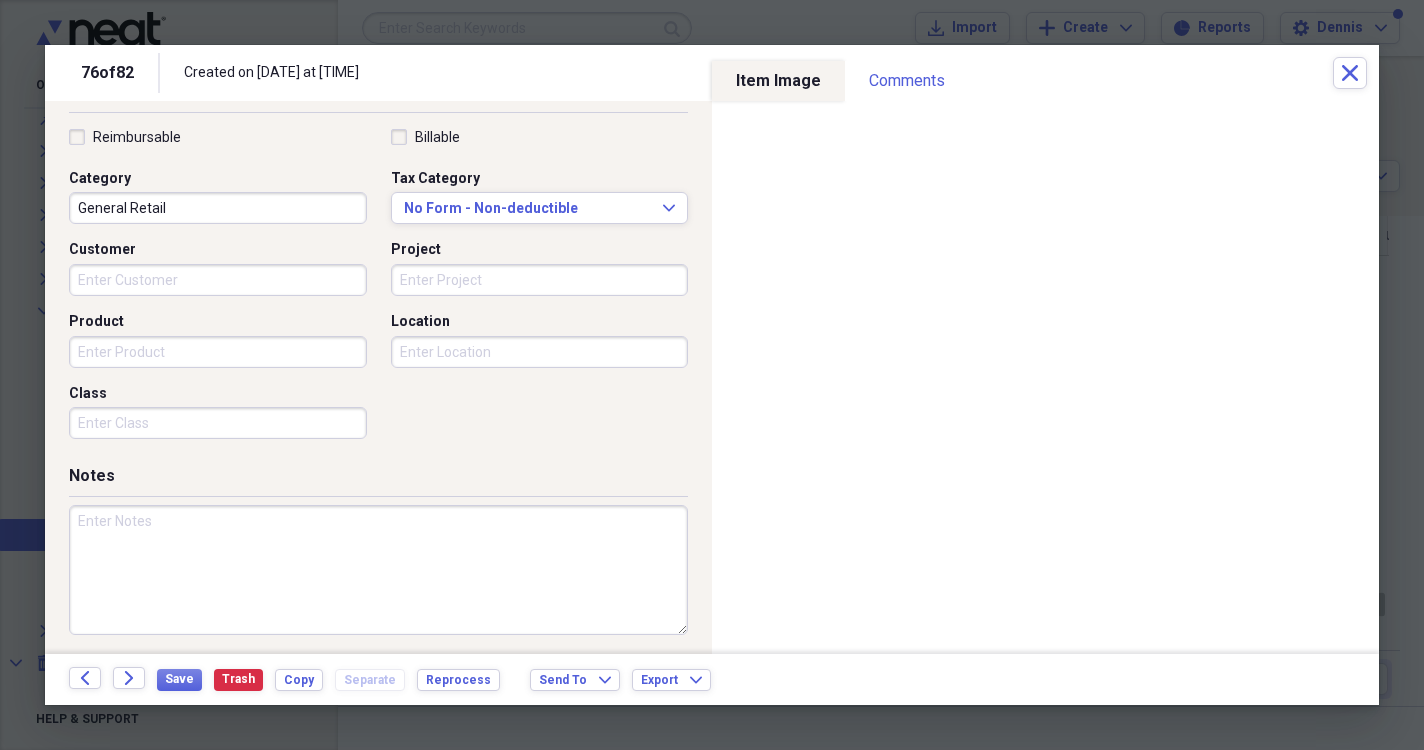 click on "General Retail" at bounding box center (218, 208) 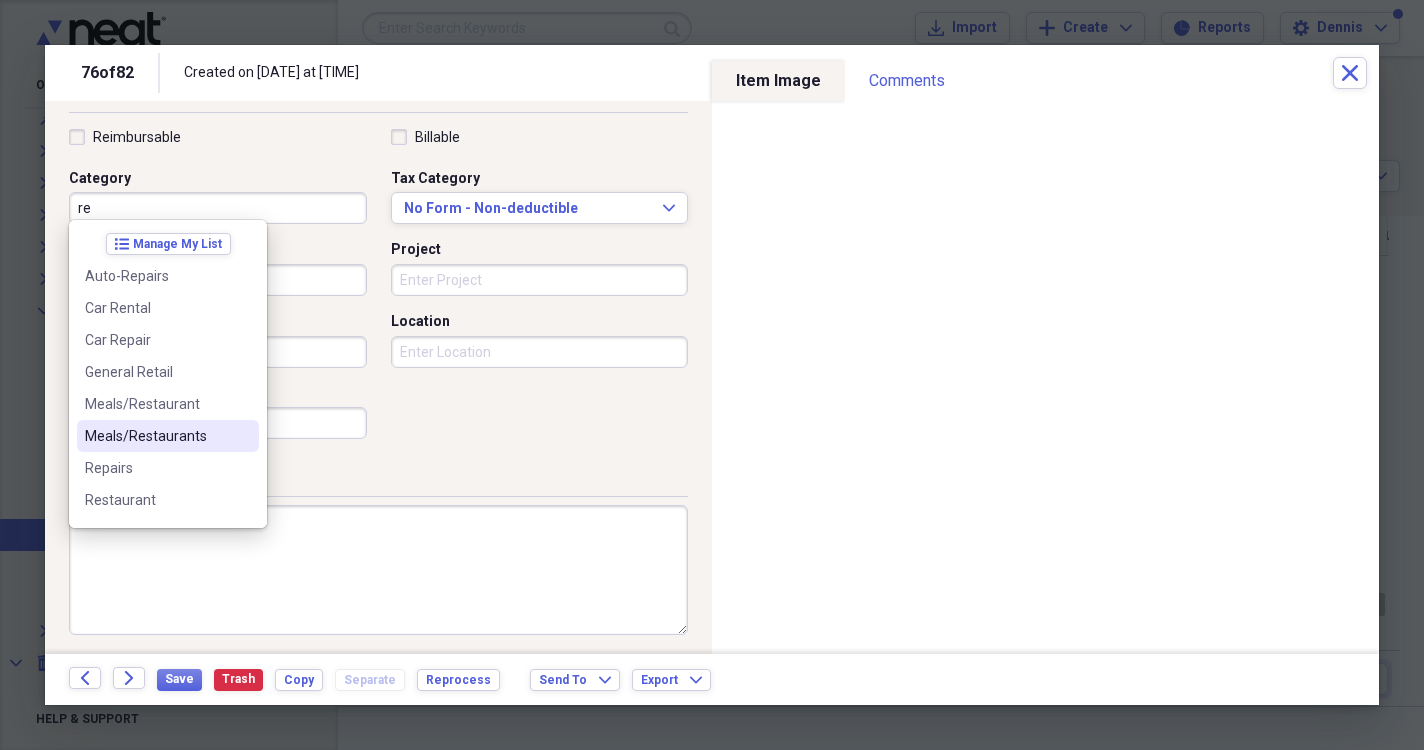 click on "Meals/Restaurants" at bounding box center (156, 436) 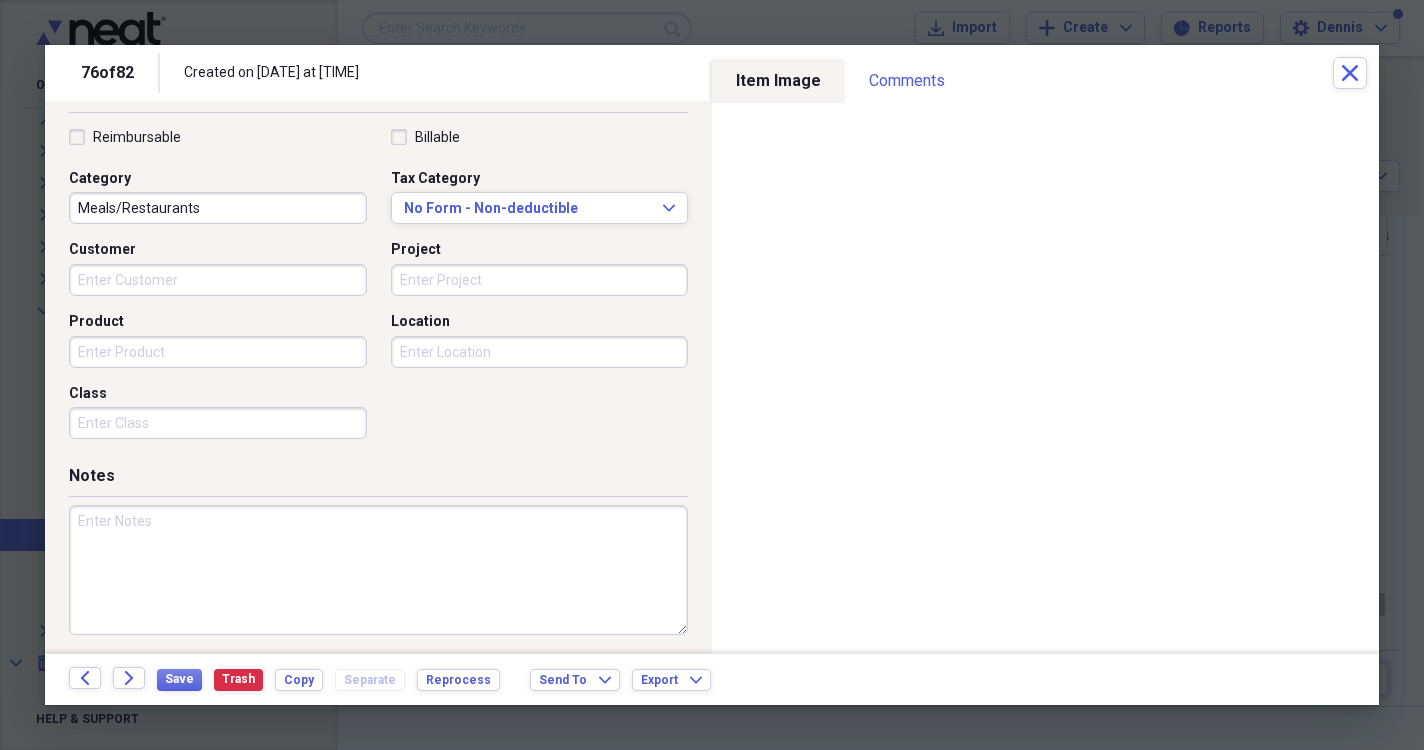 click at bounding box center [378, 570] 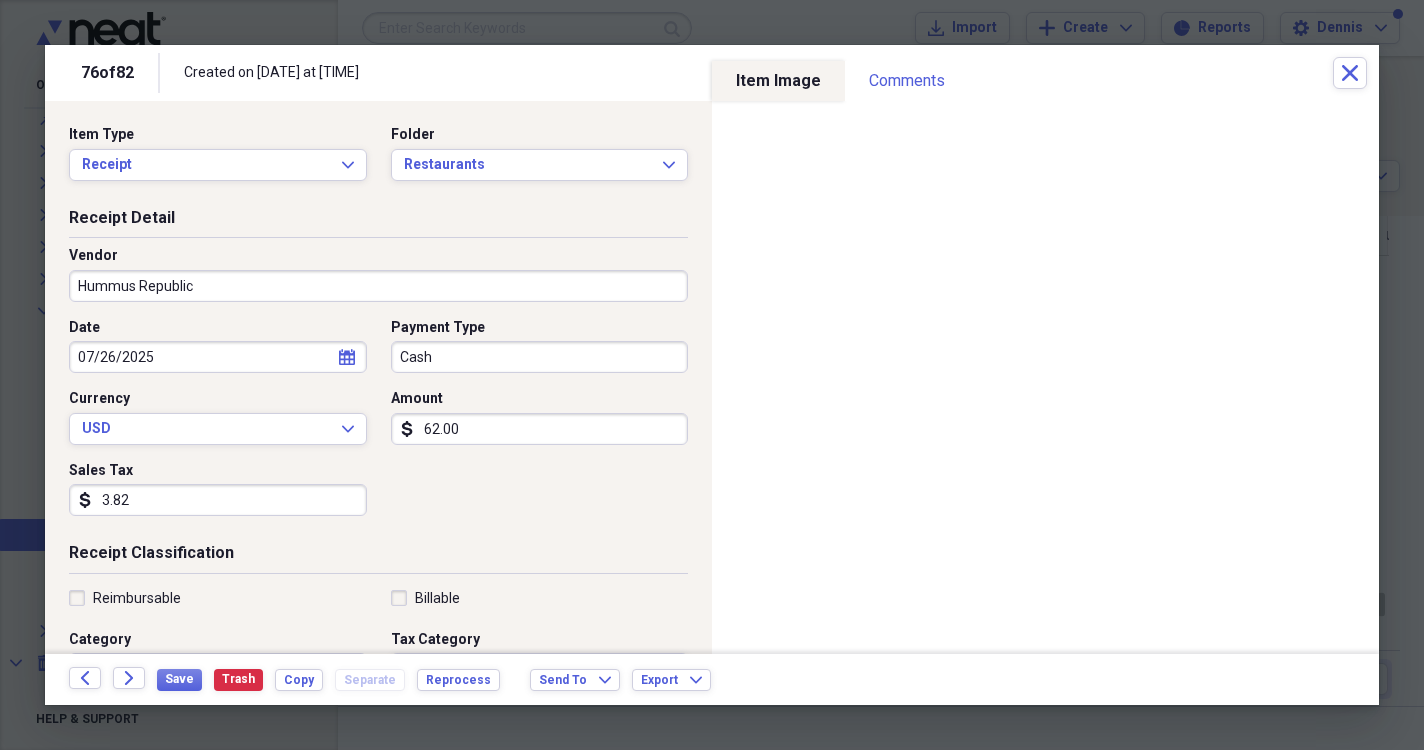 scroll, scrollTop: 0, scrollLeft: 0, axis: both 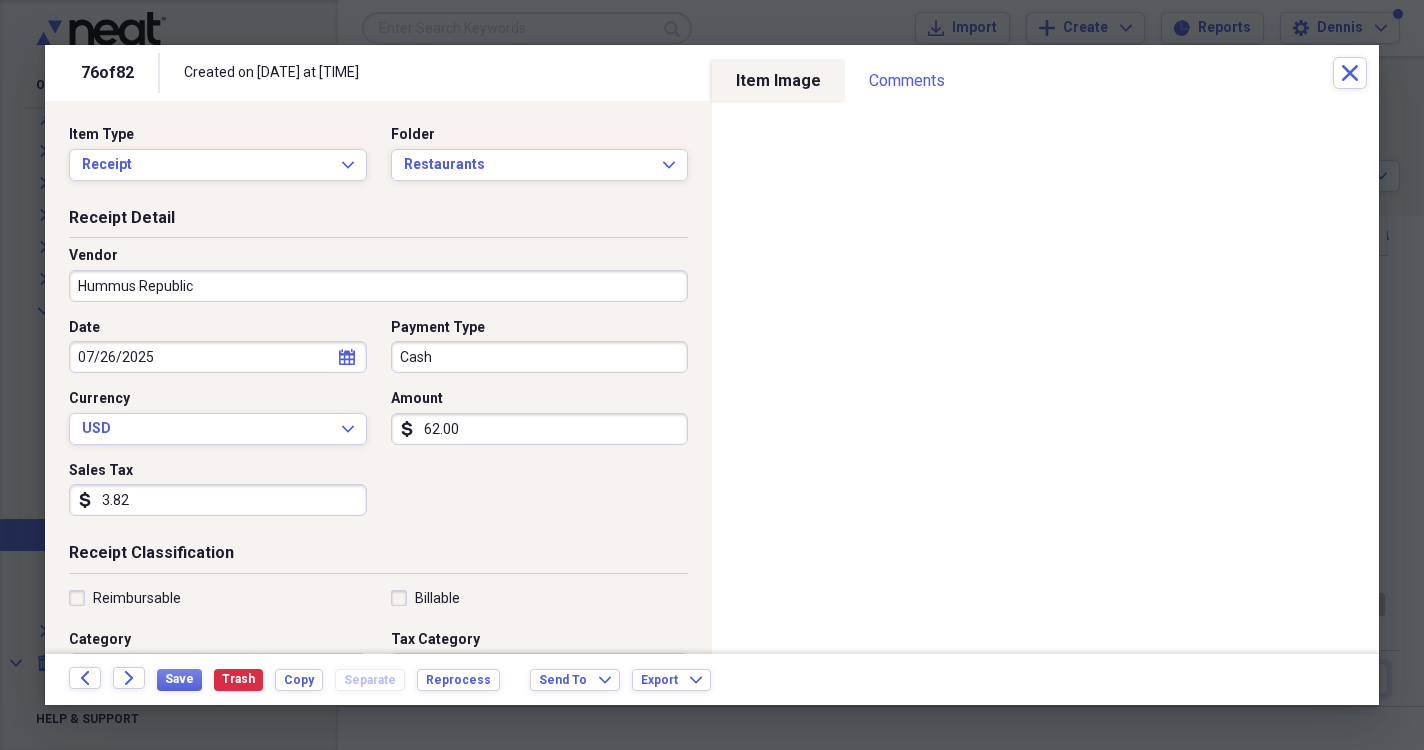 type on "Tip $" 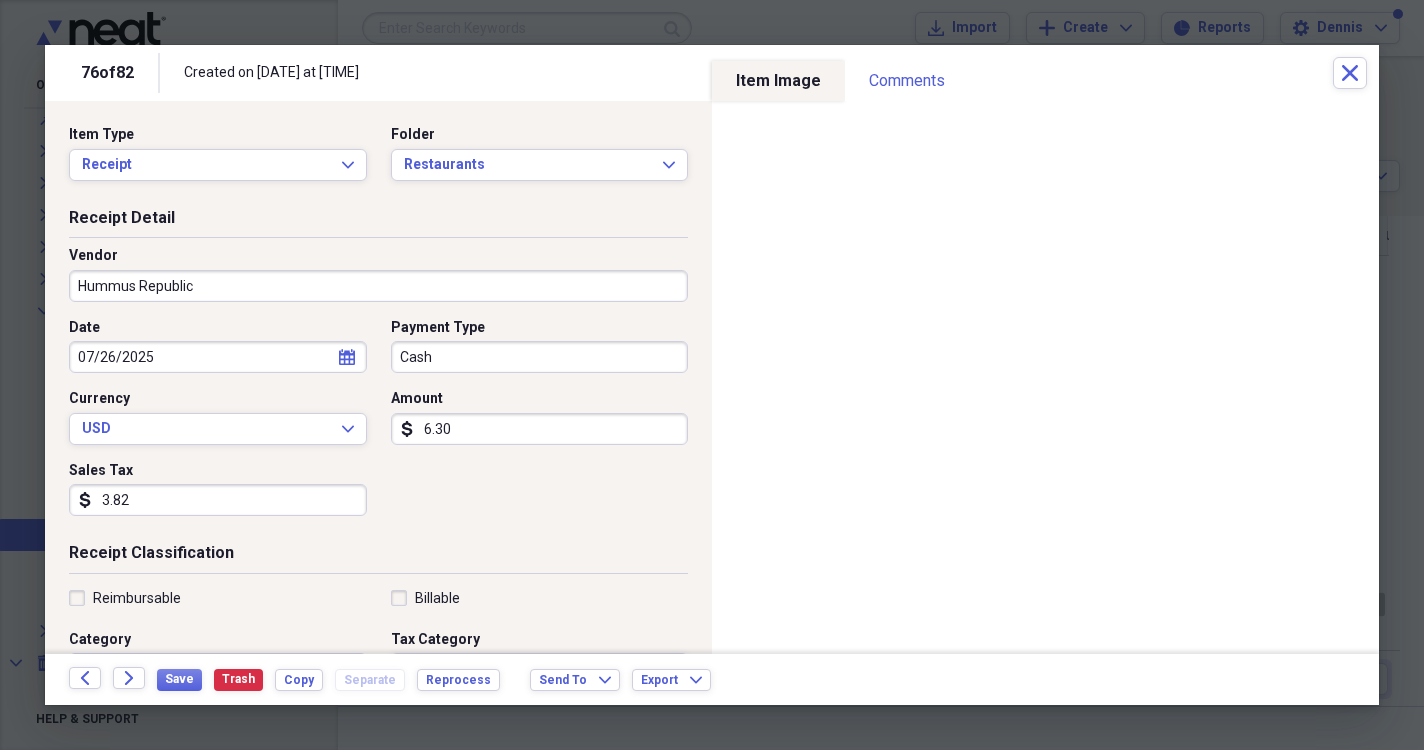 type on "63.00" 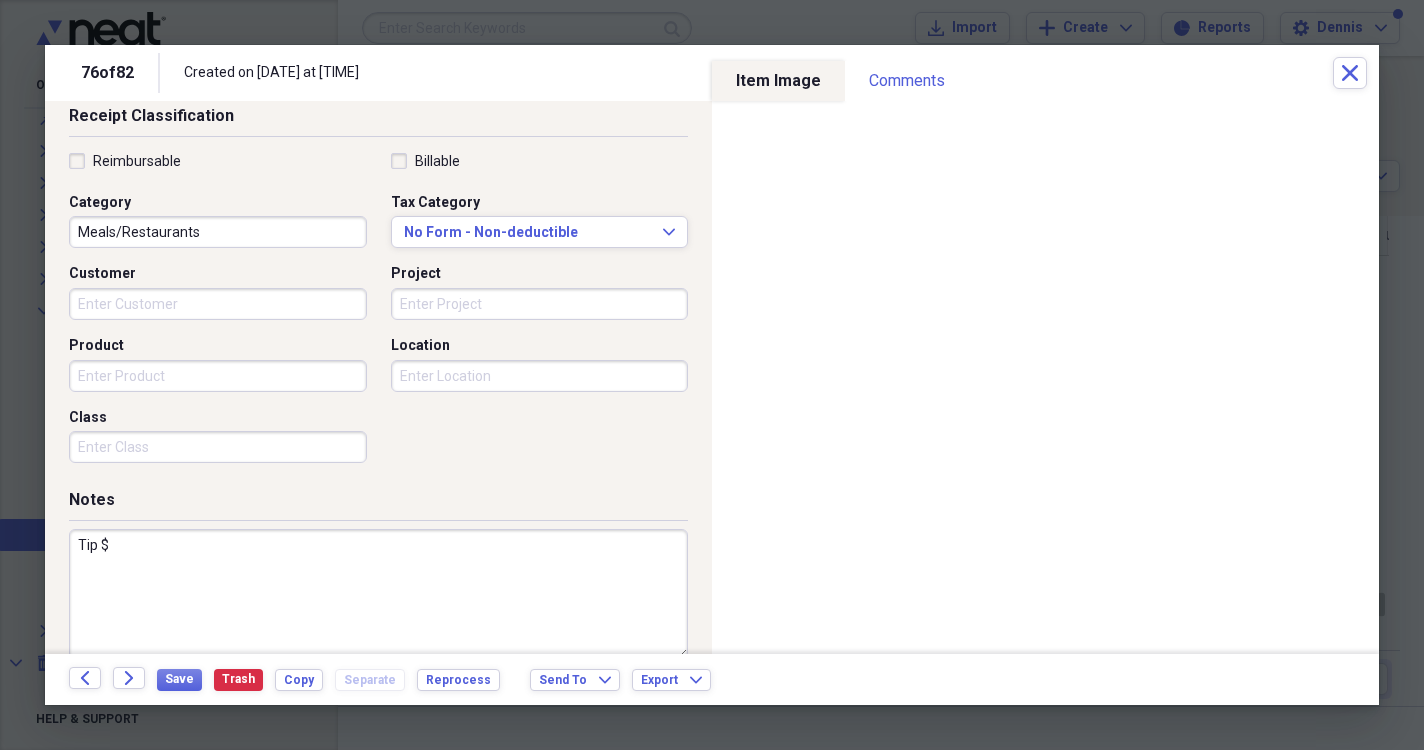 scroll, scrollTop: 461, scrollLeft: 0, axis: vertical 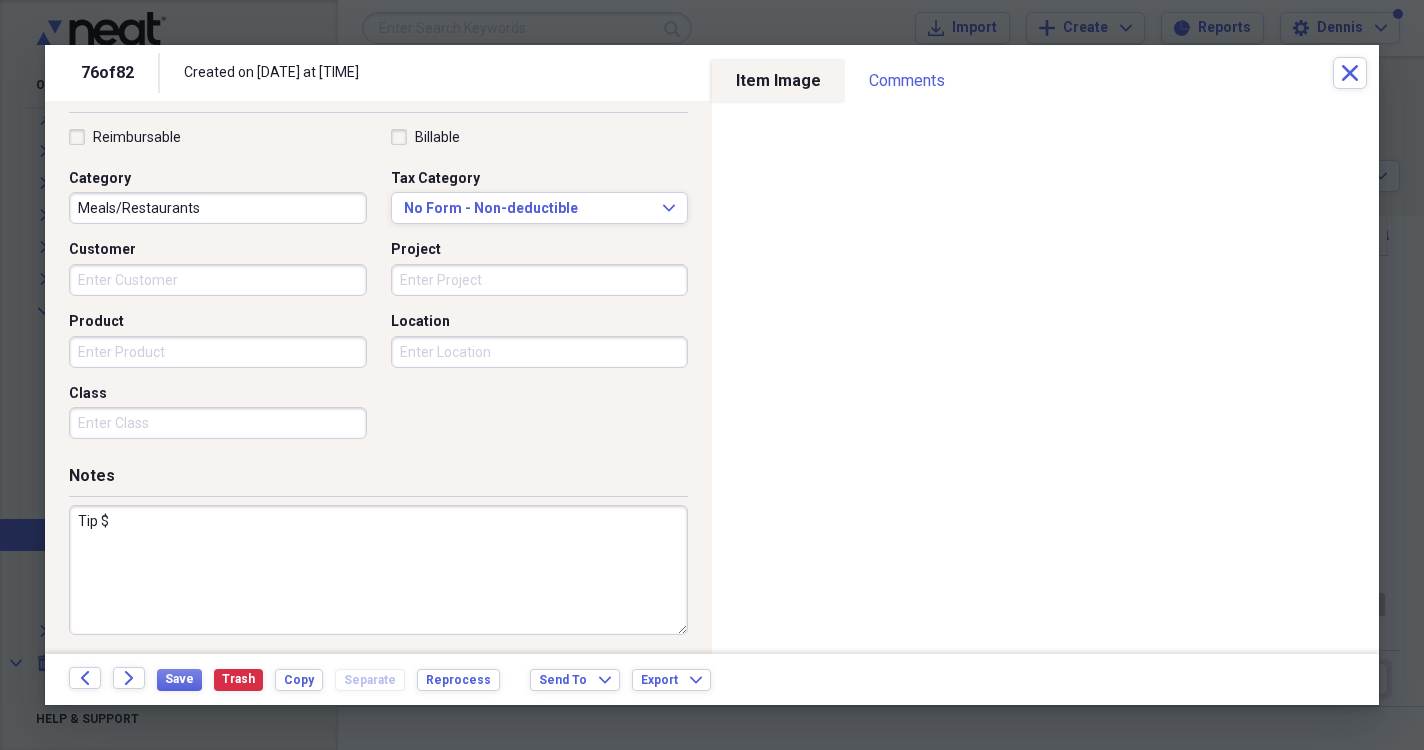 click on "Tip $" at bounding box center (378, 570) 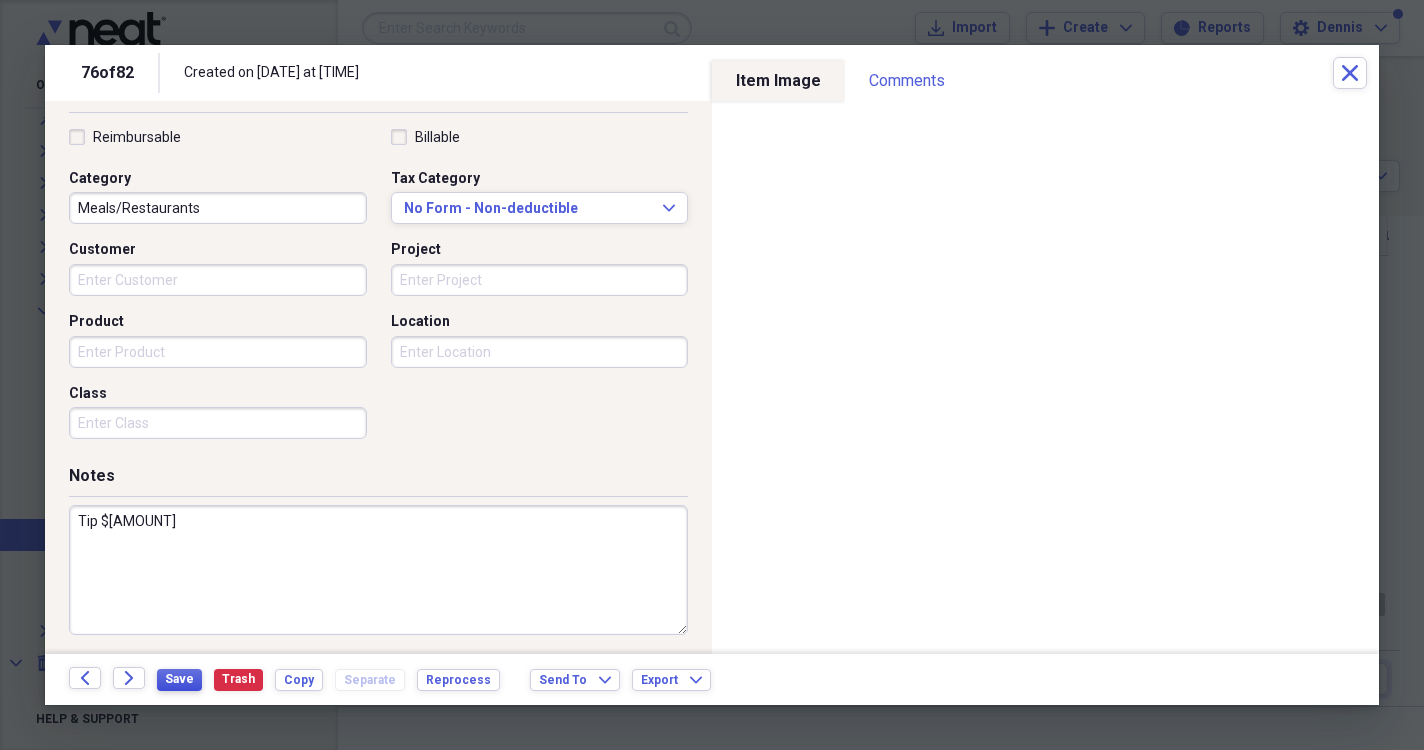 click on "Save" at bounding box center [179, 679] 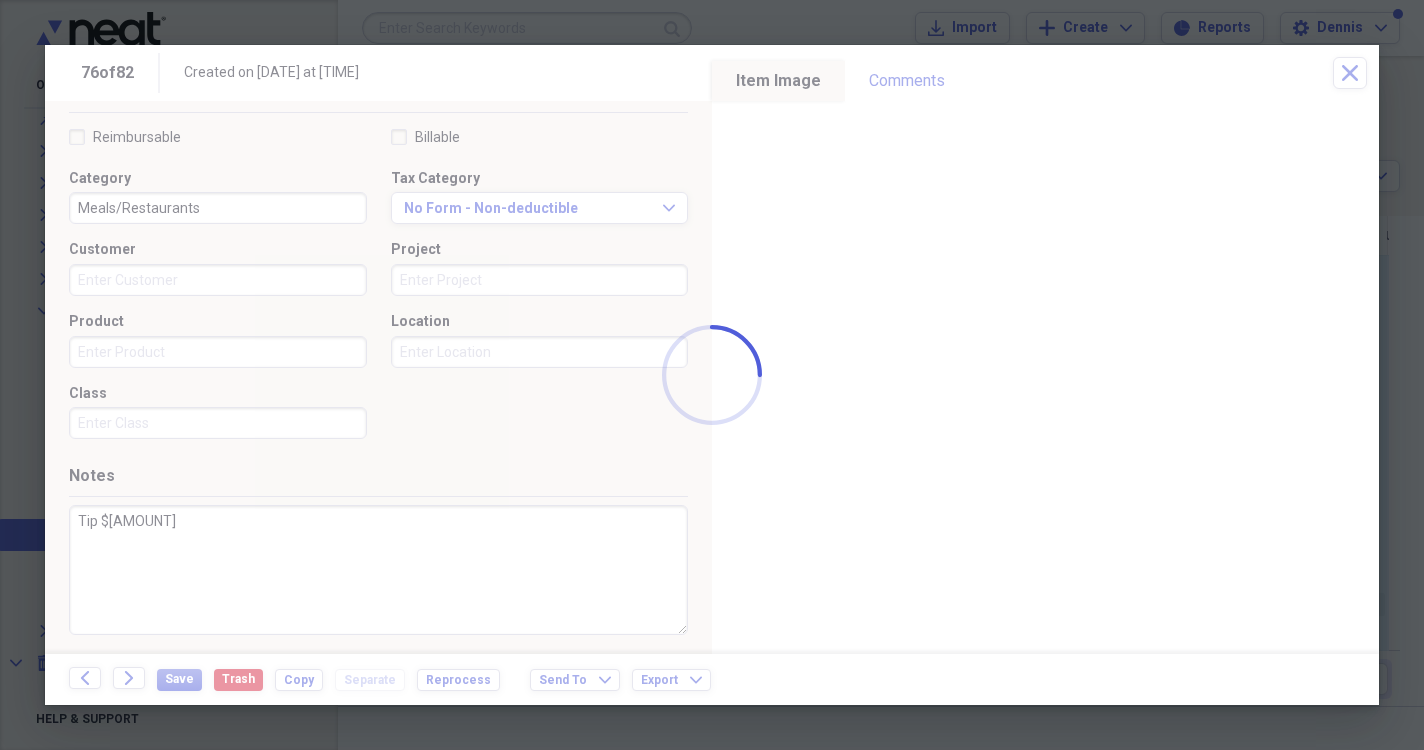 type on "Tip $[AMOUNT]" 